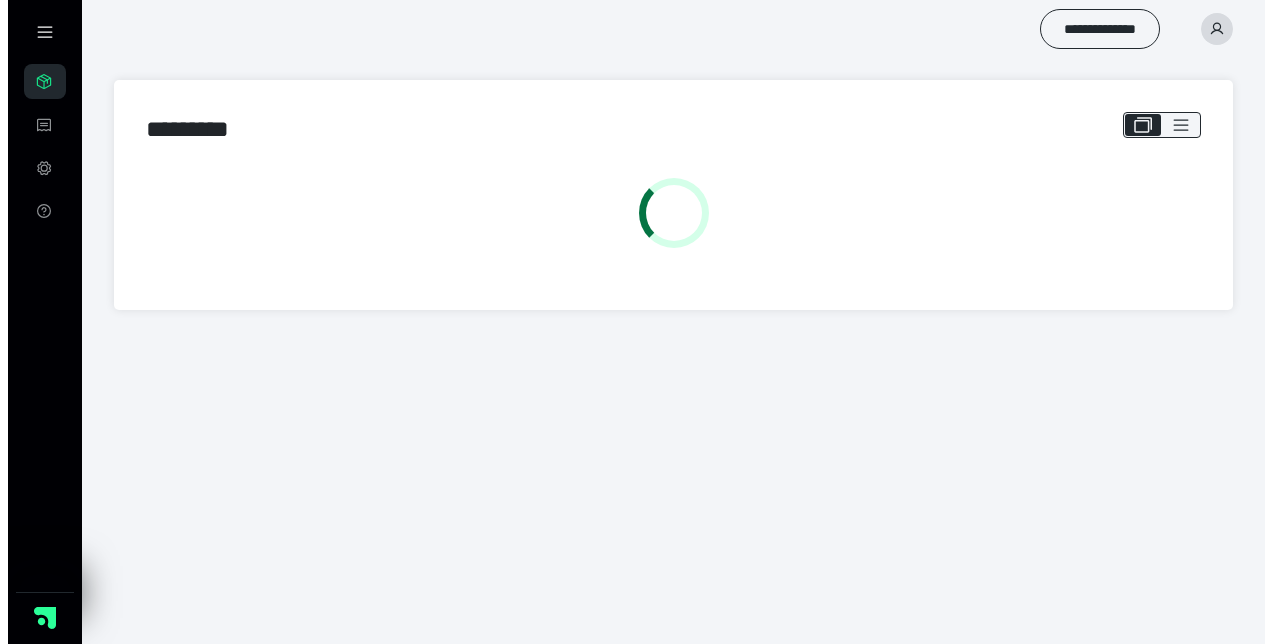 scroll, scrollTop: 0, scrollLeft: 0, axis: both 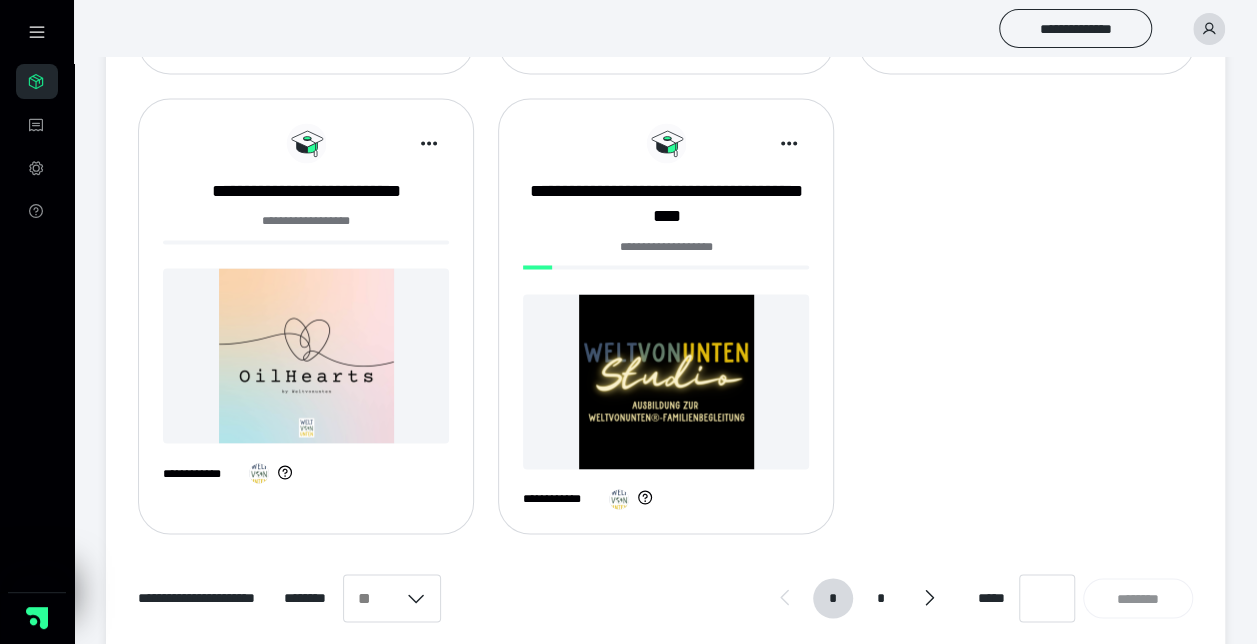 click at bounding box center [666, 381] 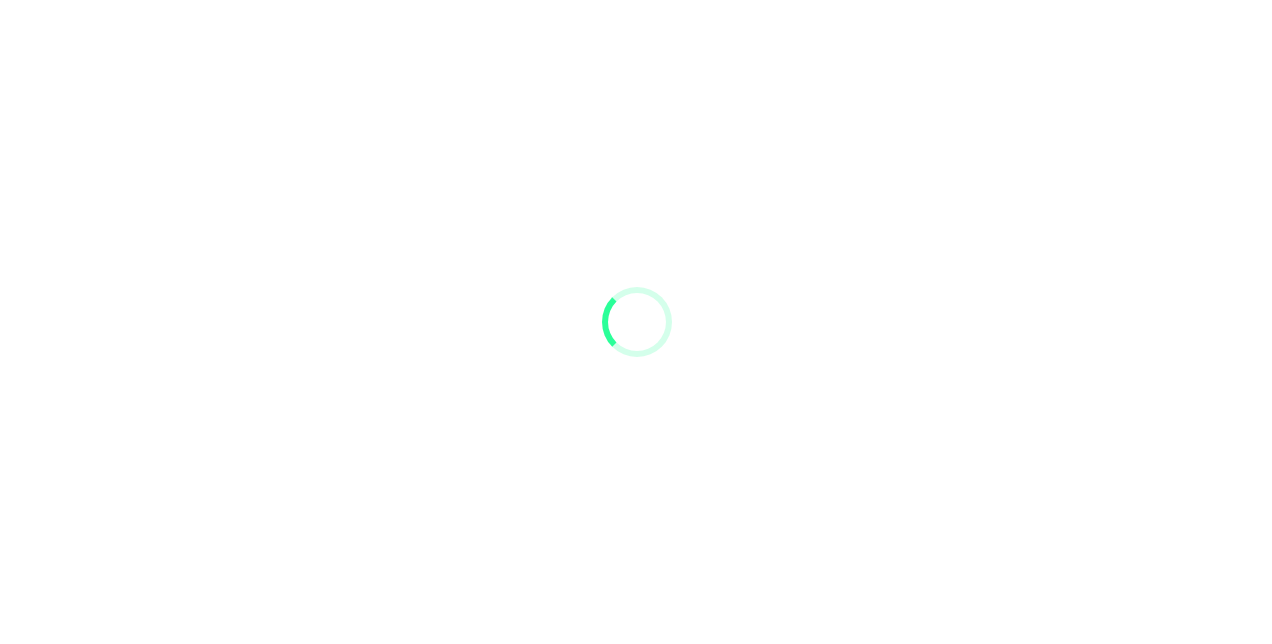 scroll, scrollTop: 0, scrollLeft: 0, axis: both 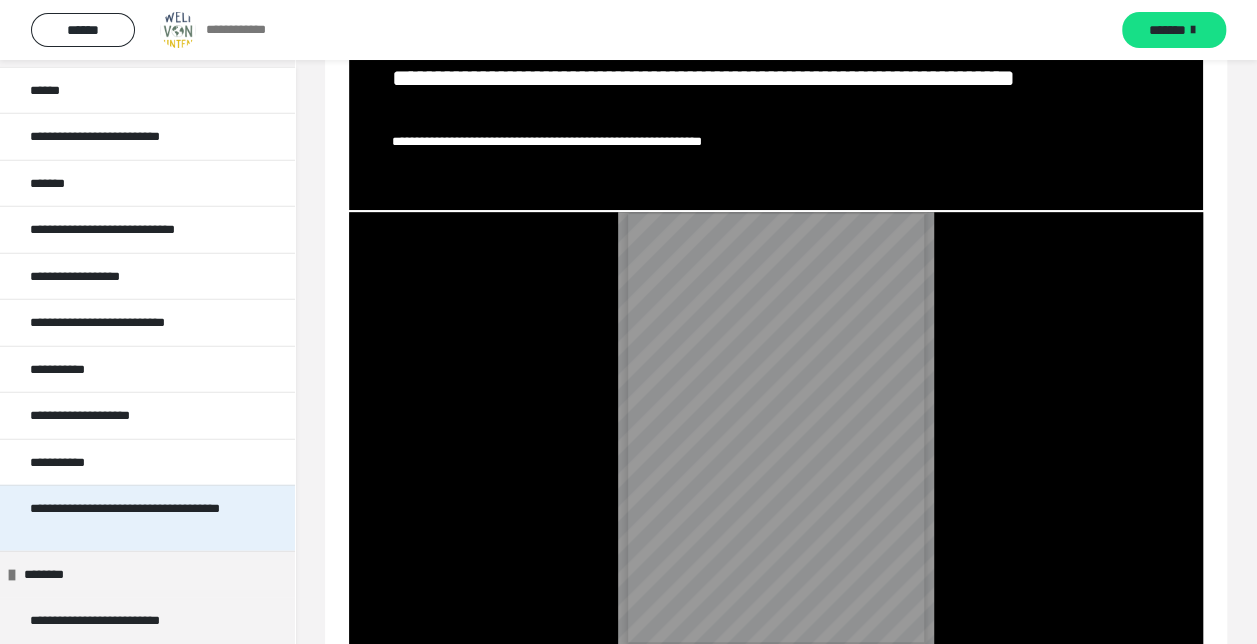 click on "**********" at bounding box center [132, 518] 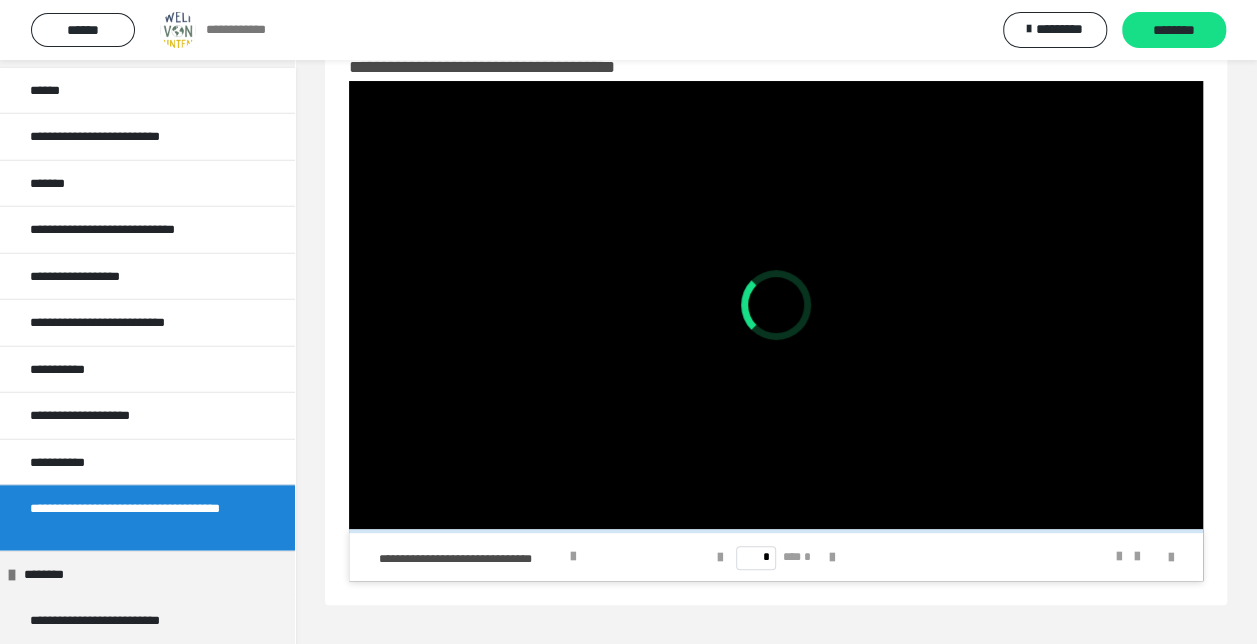 scroll, scrollTop: 60, scrollLeft: 0, axis: vertical 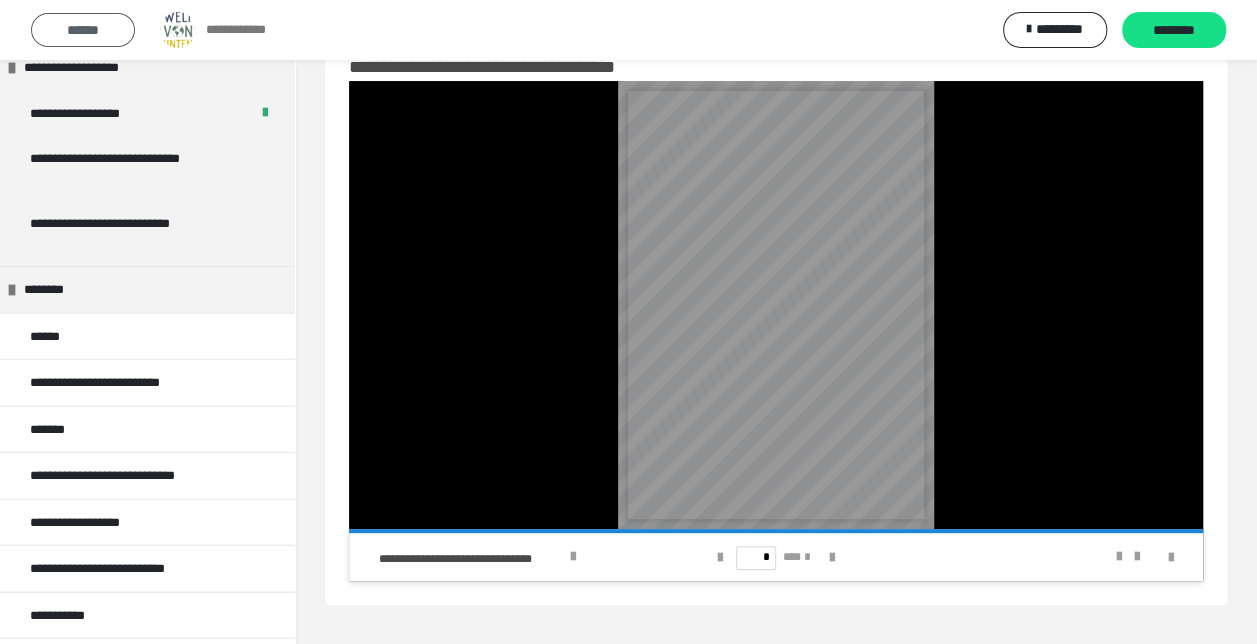 click on "******" at bounding box center [83, 30] 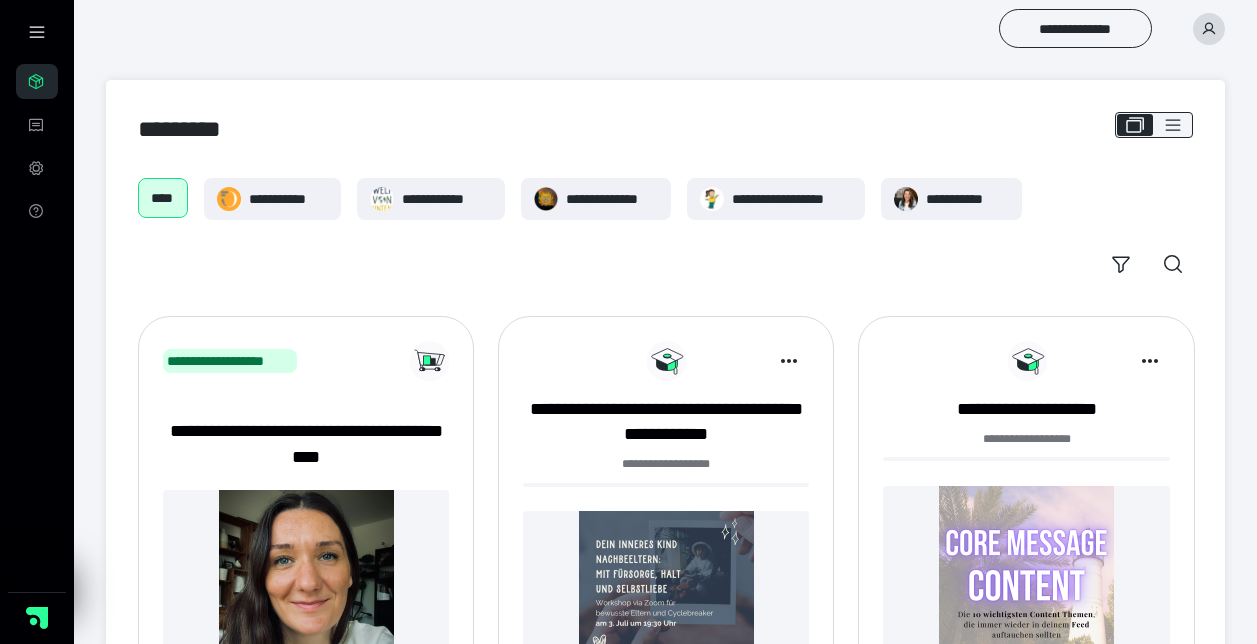 scroll, scrollTop: 1596, scrollLeft: 0, axis: vertical 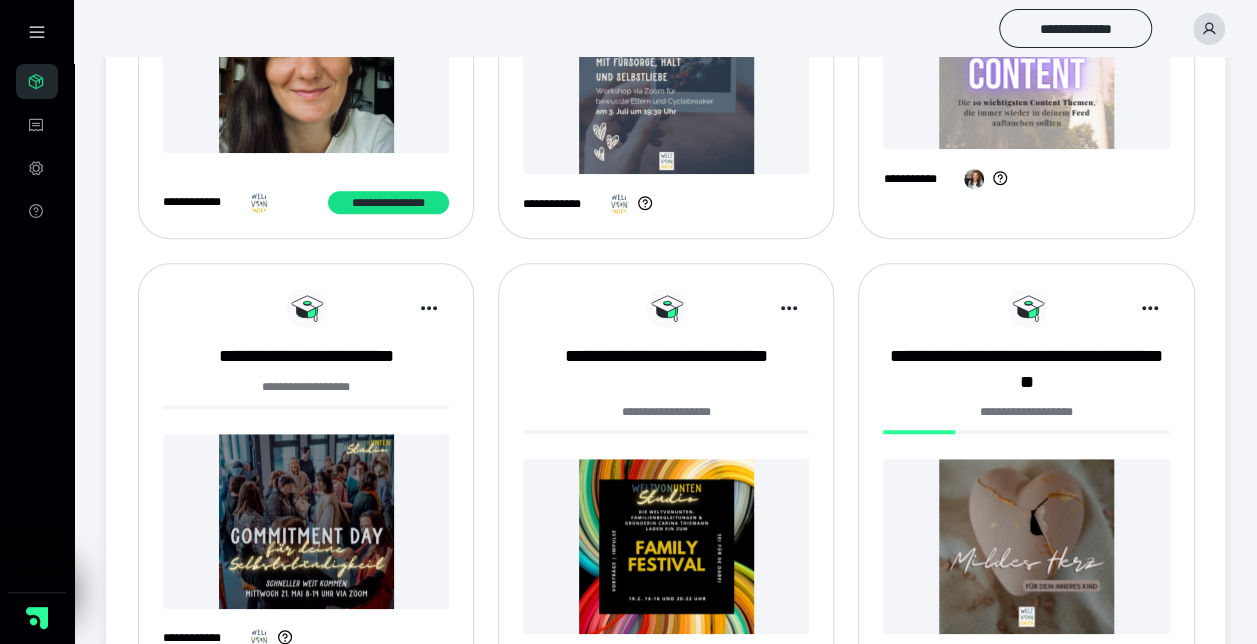 click at bounding box center (1026, 546) 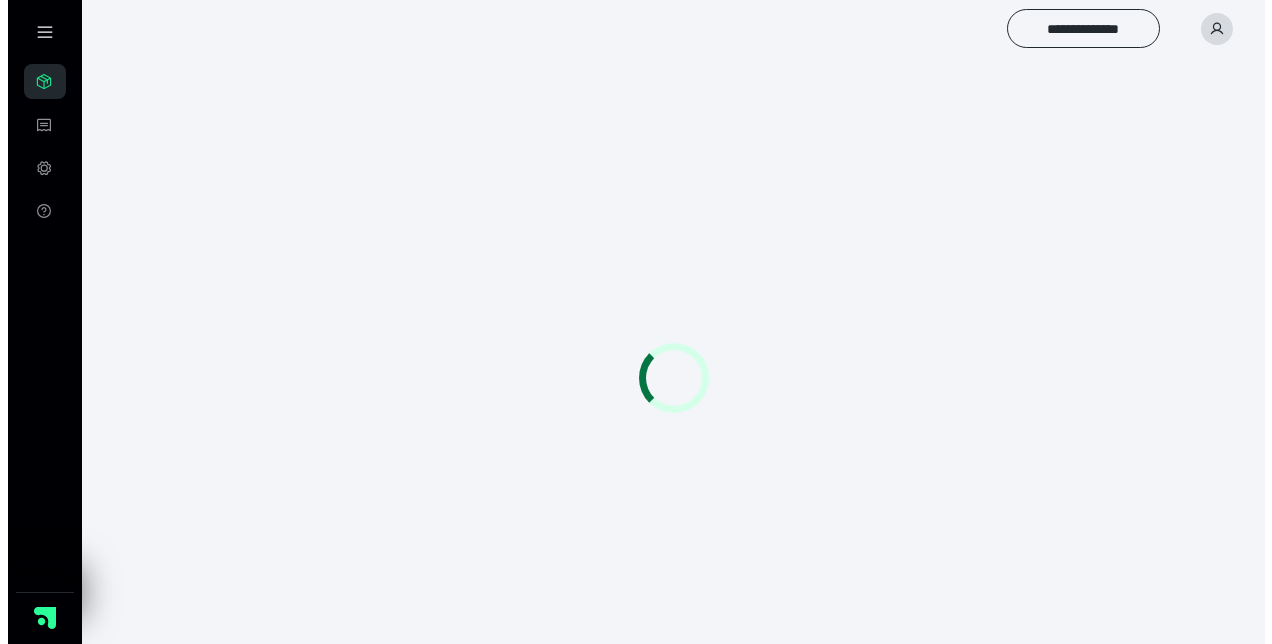 scroll, scrollTop: 0, scrollLeft: 0, axis: both 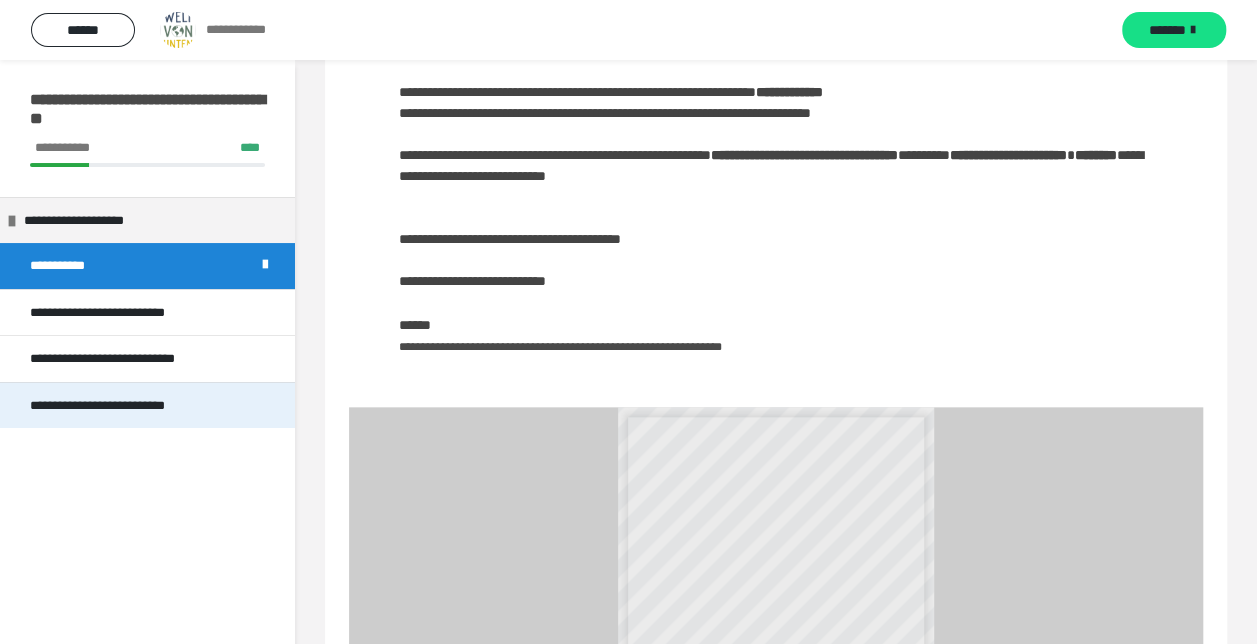 click on "**********" at bounding box center [147, 405] 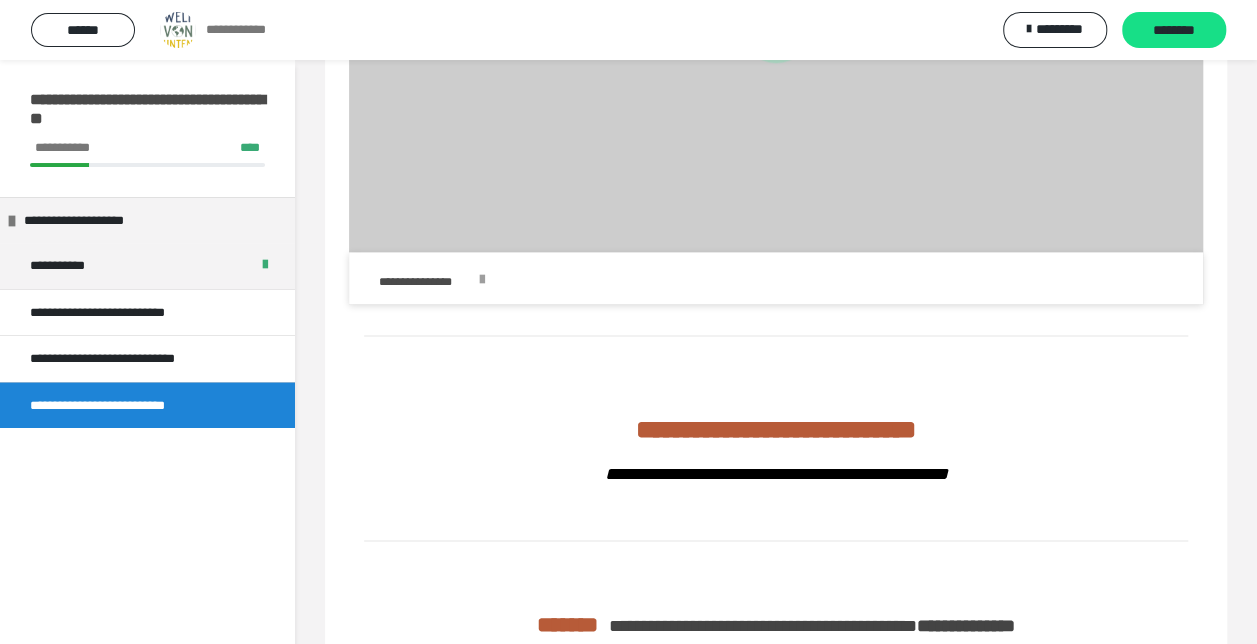 scroll, scrollTop: 1134, scrollLeft: 0, axis: vertical 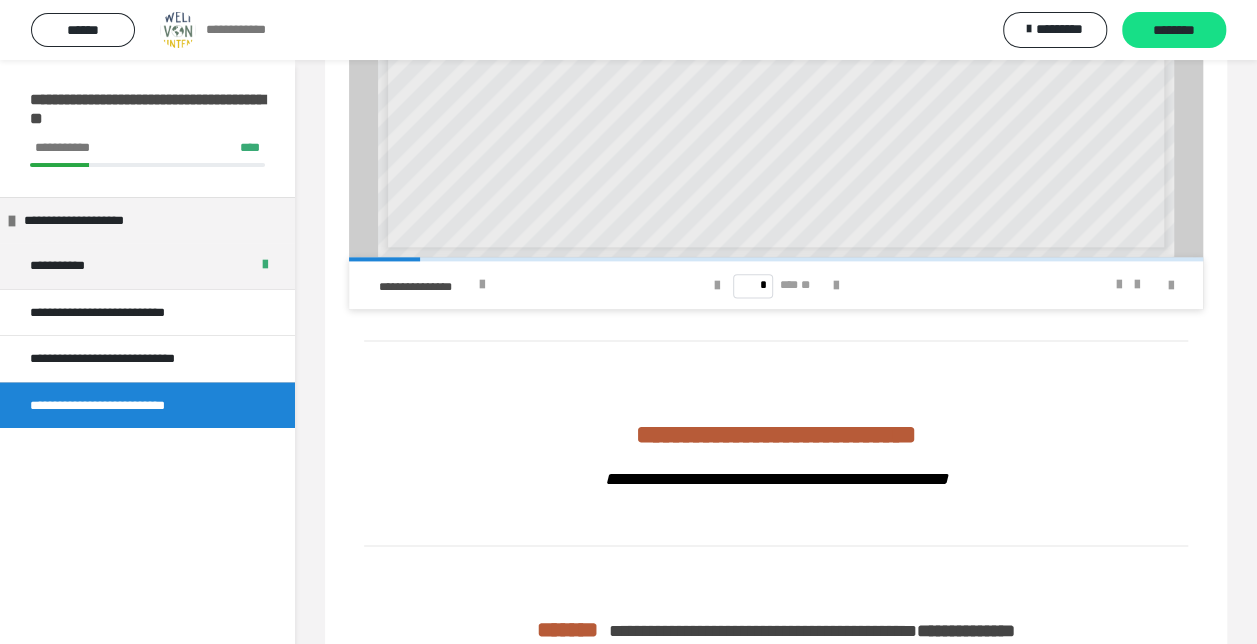 click 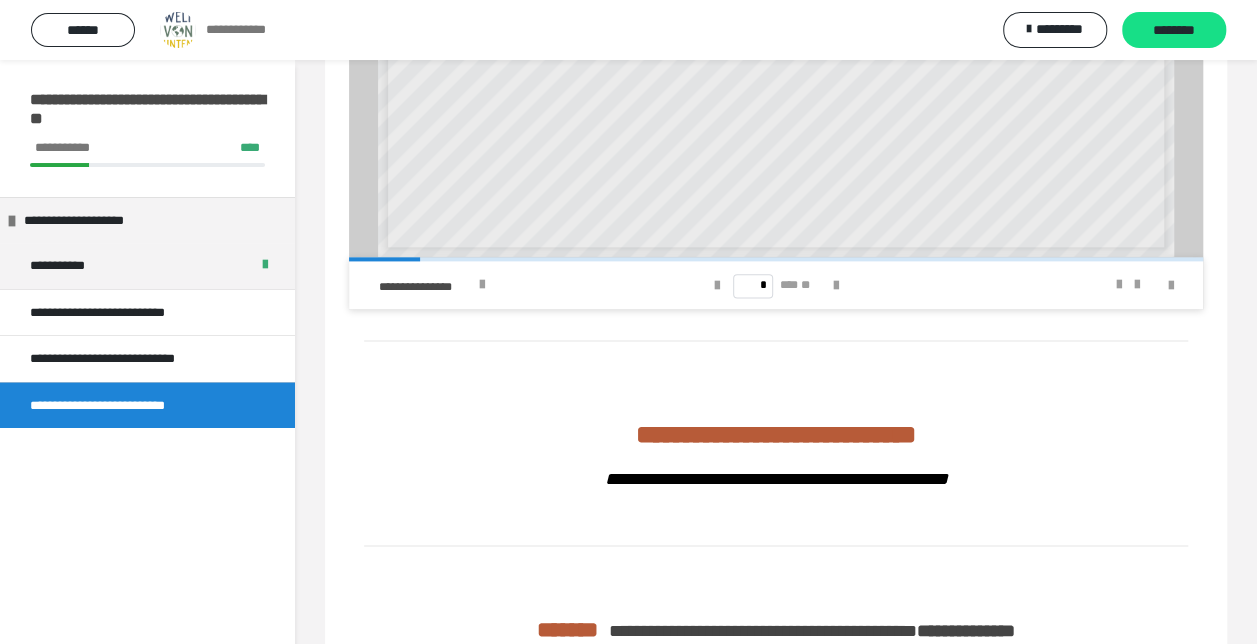 type 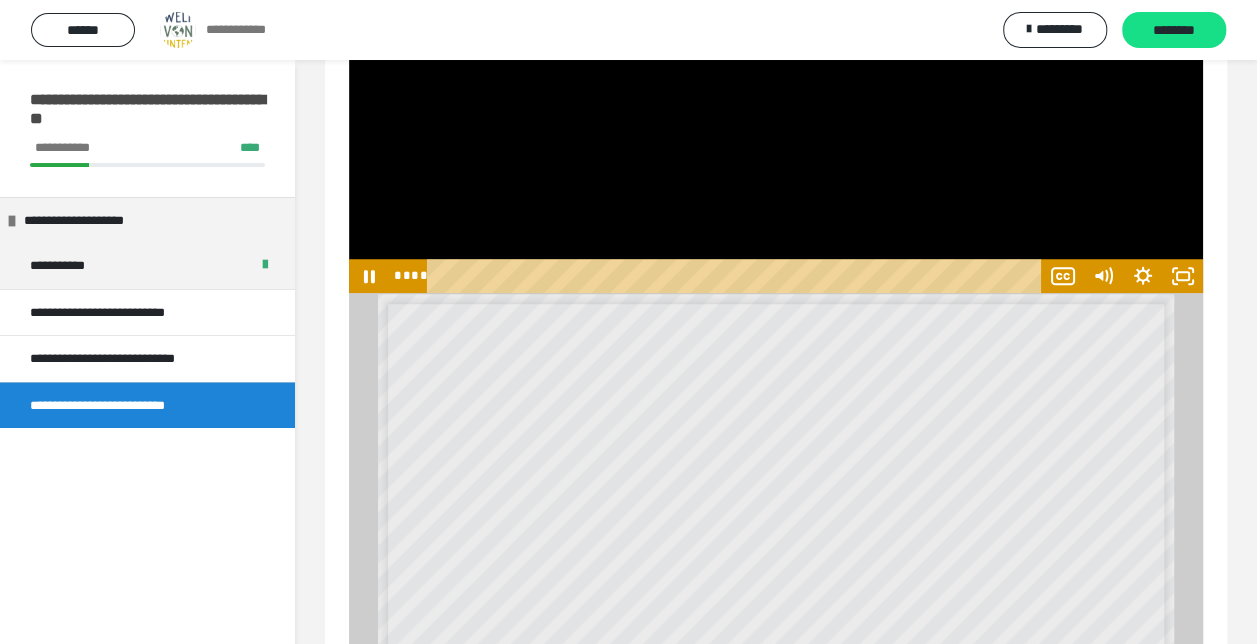 scroll, scrollTop: 645, scrollLeft: 0, axis: vertical 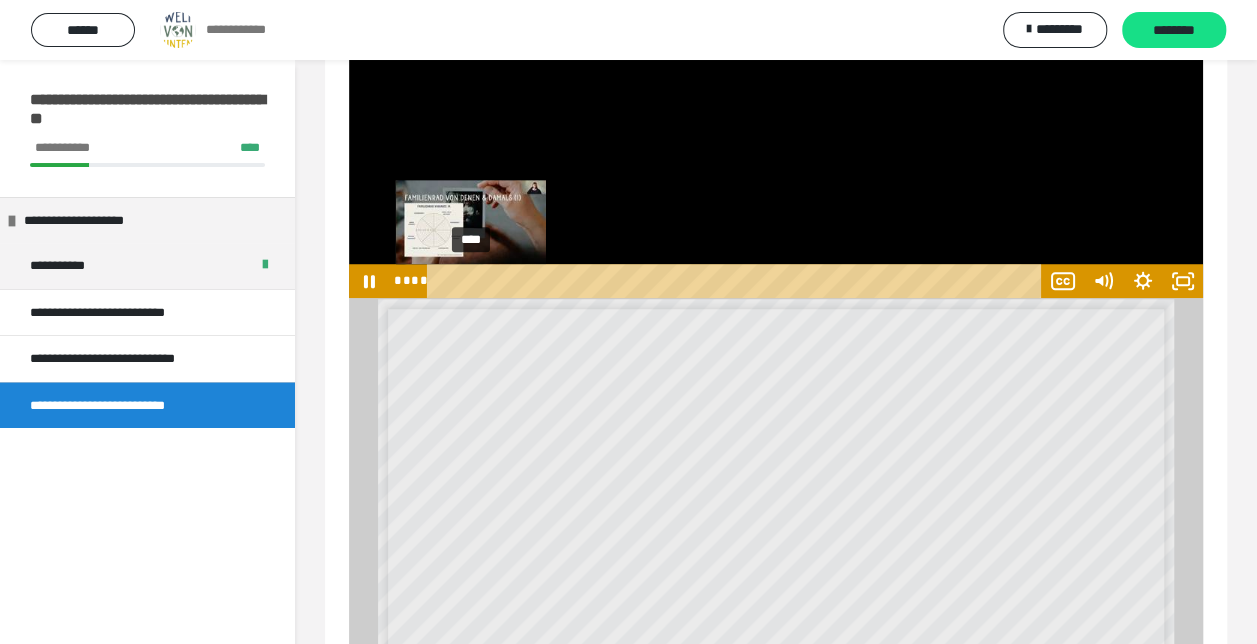 click at bounding box center [470, 281] 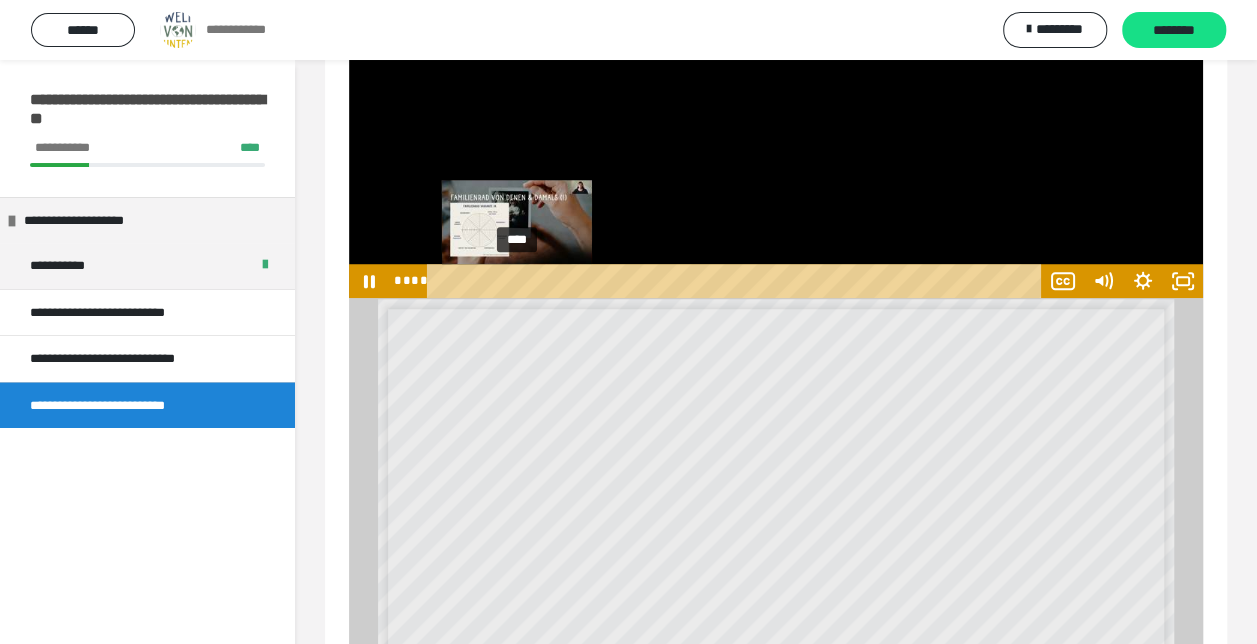 click on "****" at bounding box center (737, 281) 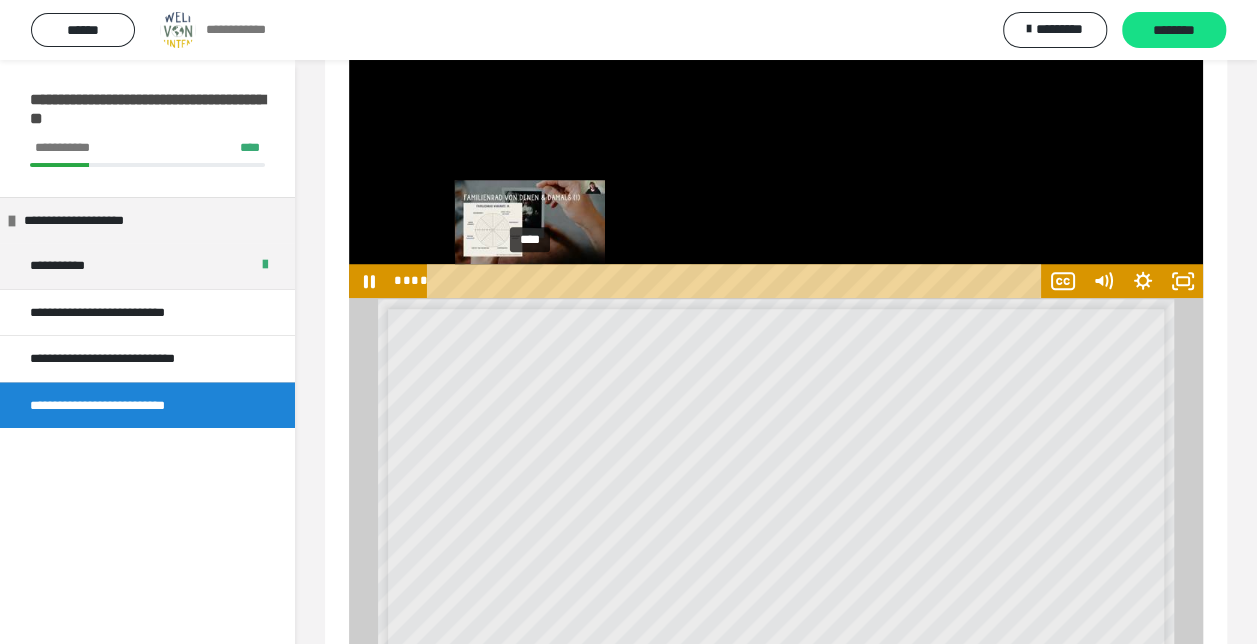 click on "****" at bounding box center [737, 281] 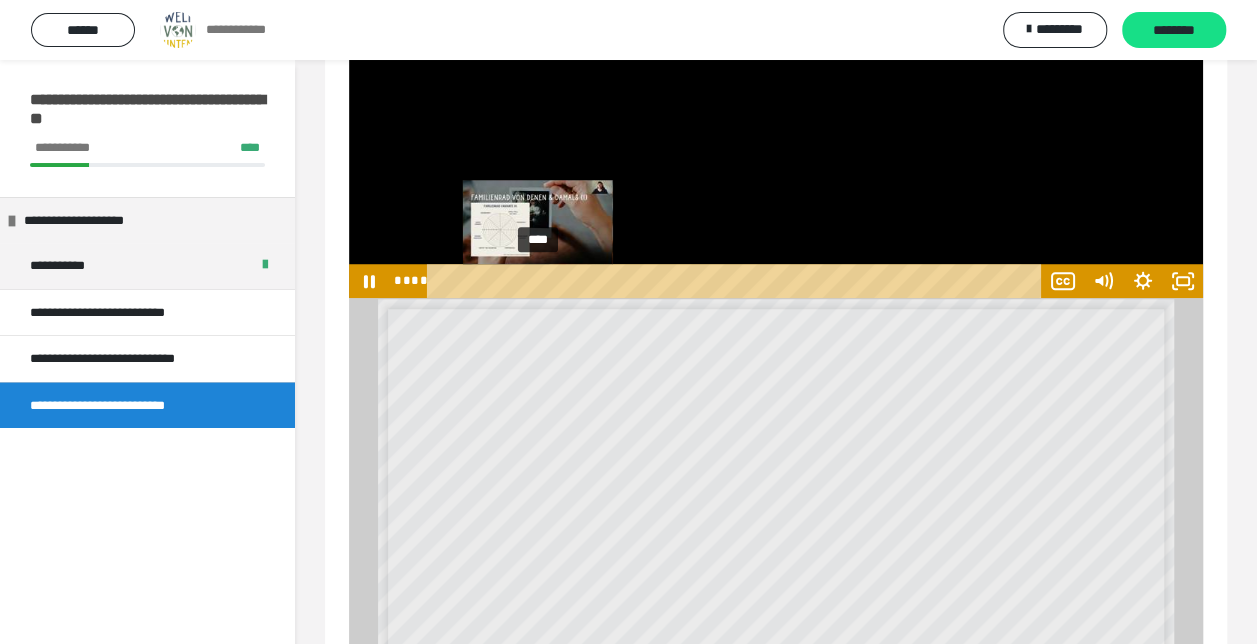 click on "****" at bounding box center [737, 281] 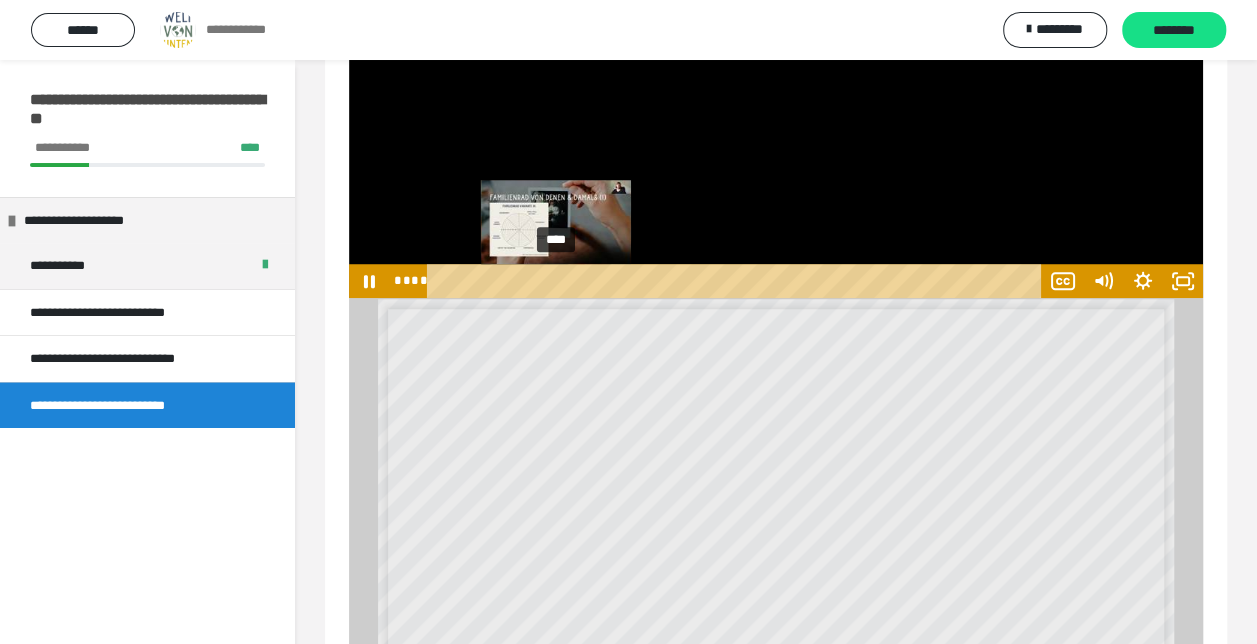 click on "****" at bounding box center [737, 281] 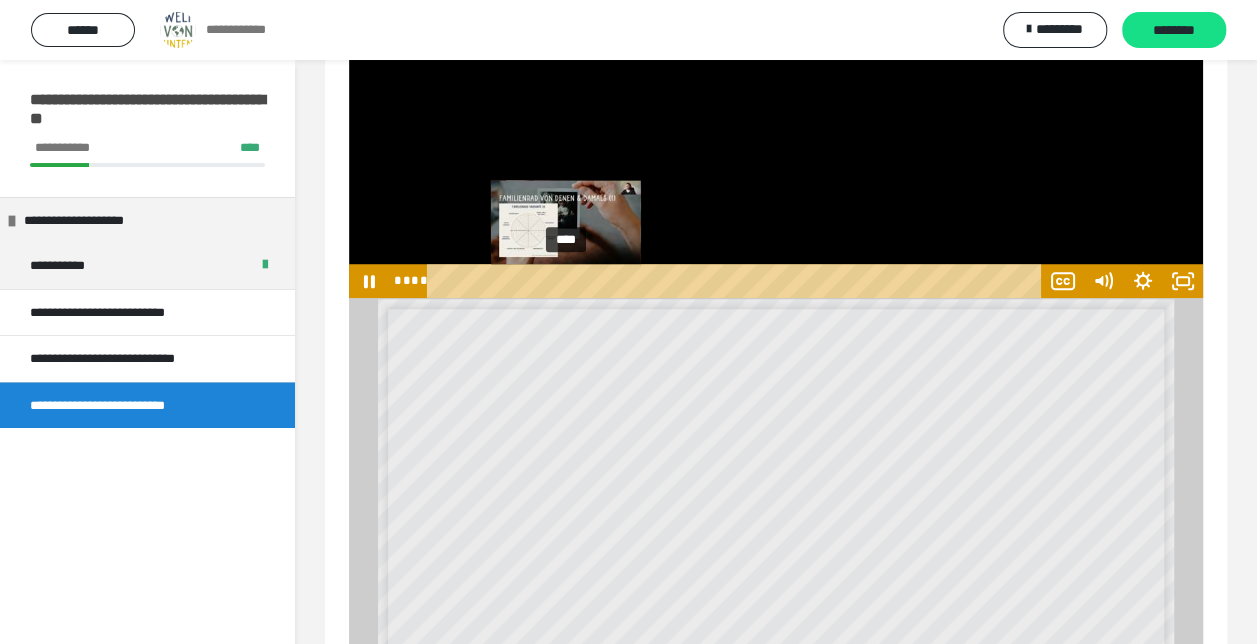 click on "****" at bounding box center [737, 281] 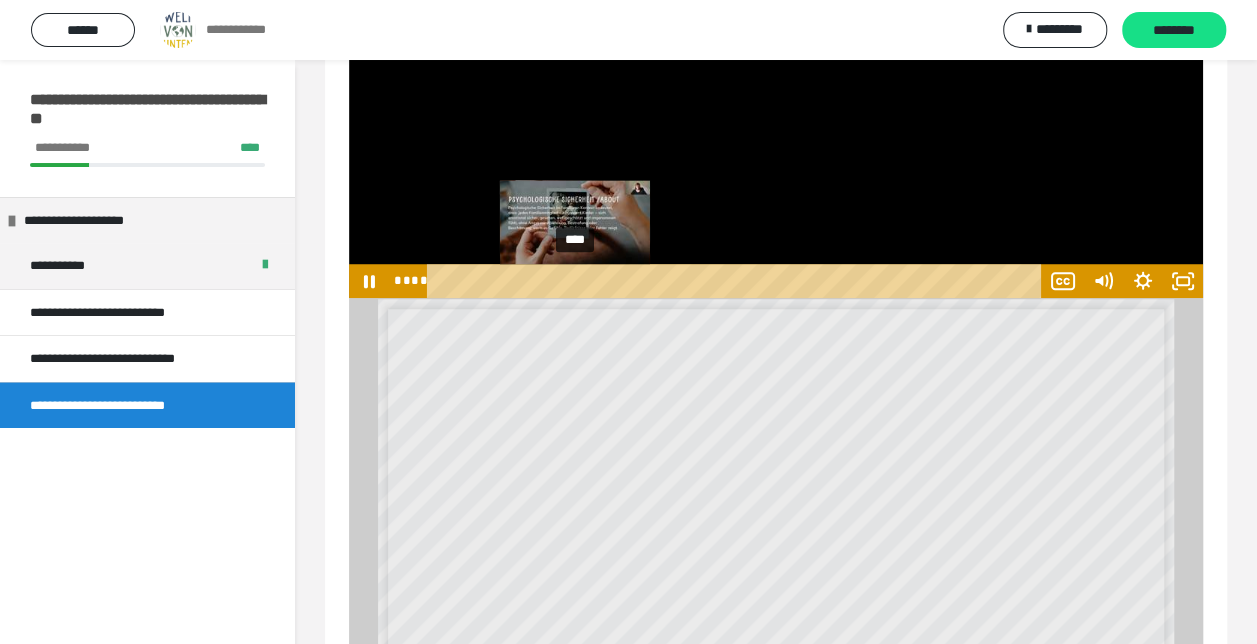 click on "****" at bounding box center [737, 281] 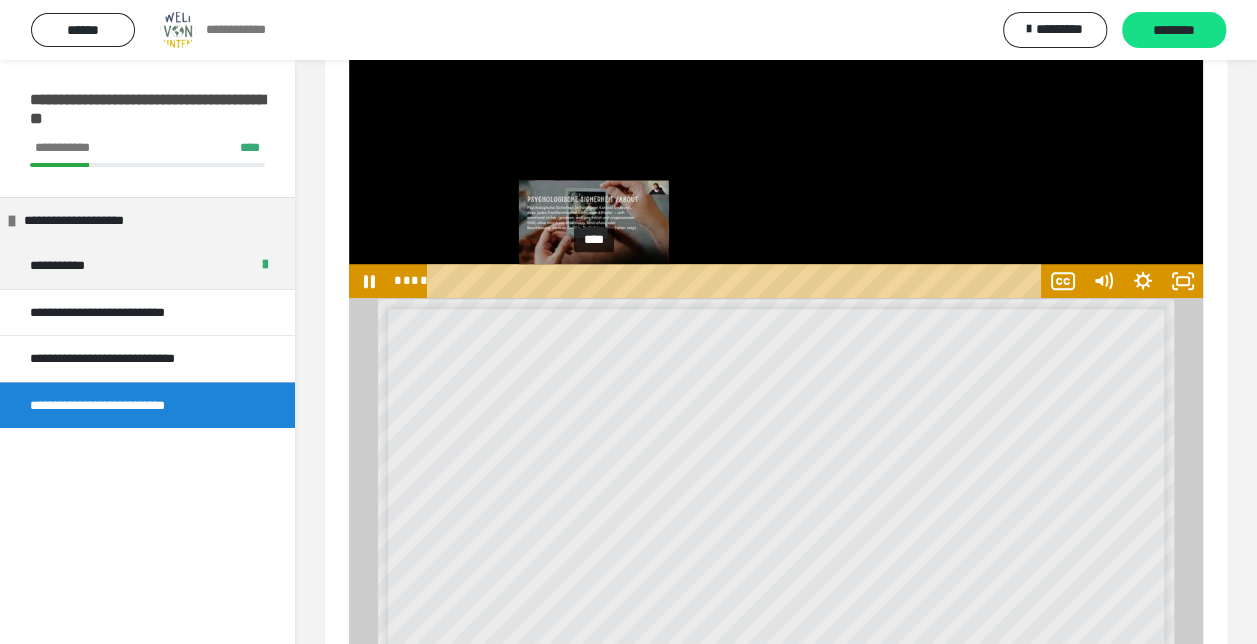 click on "****" at bounding box center [737, 281] 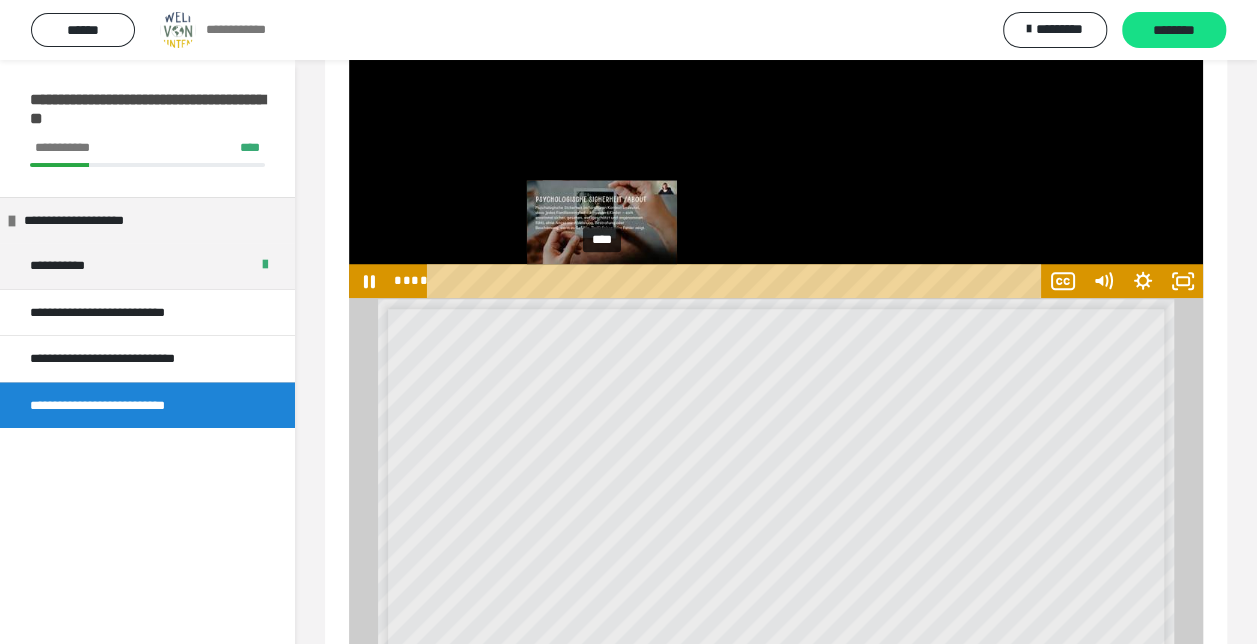 click on "****" at bounding box center (737, 281) 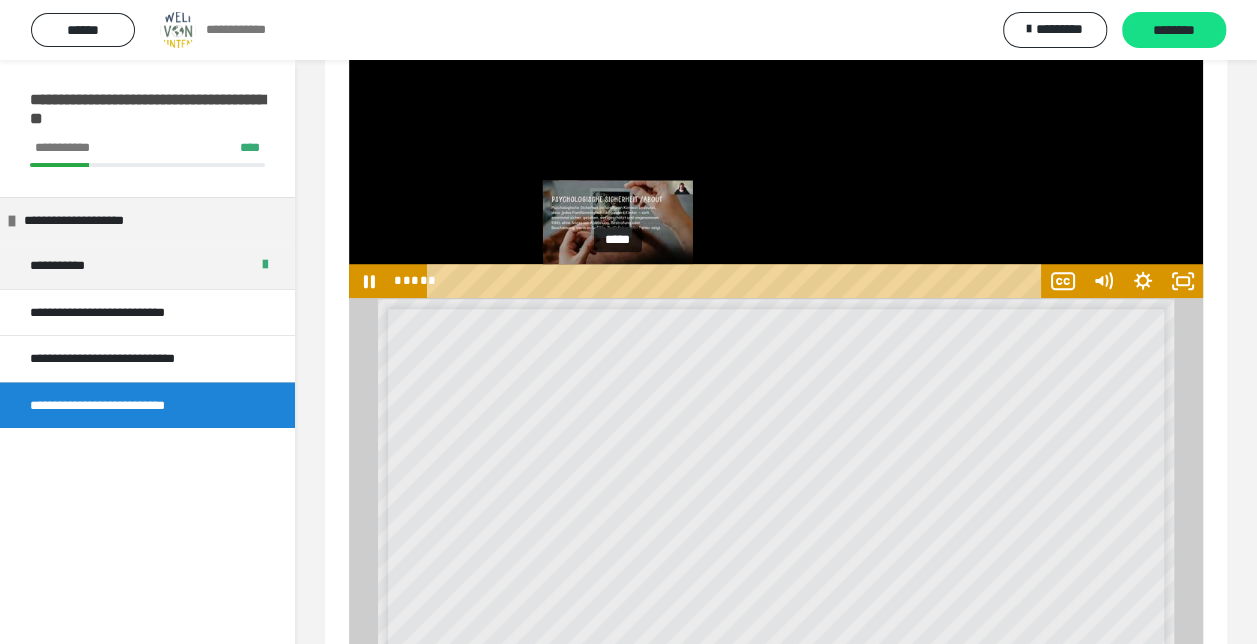 click on "*****" at bounding box center (737, 281) 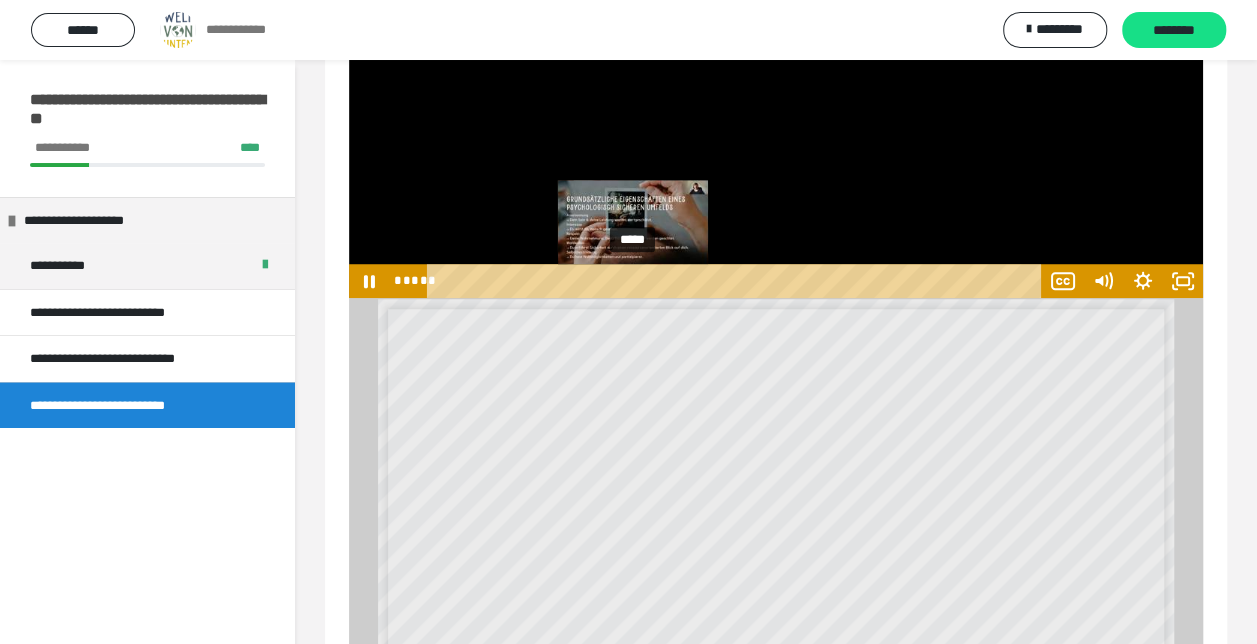 click on "*****" at bounding box center [737, 281] 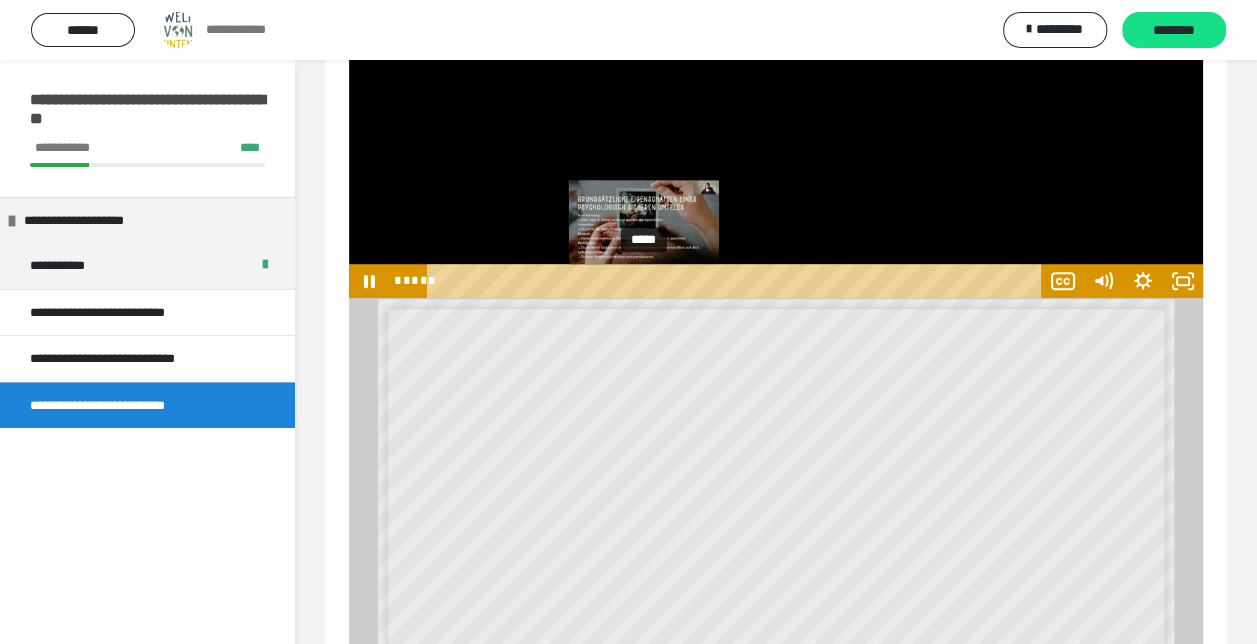 click on "*****" at bounding box center (737, 281) 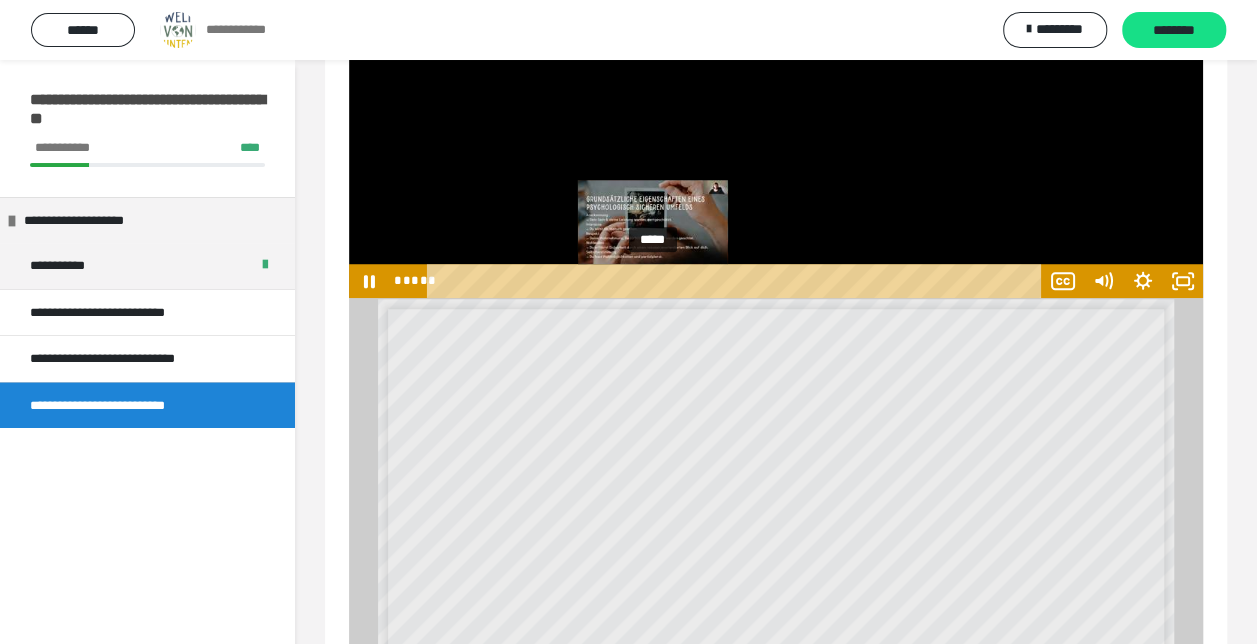 click on "*****" at bounding box center (737, 281) 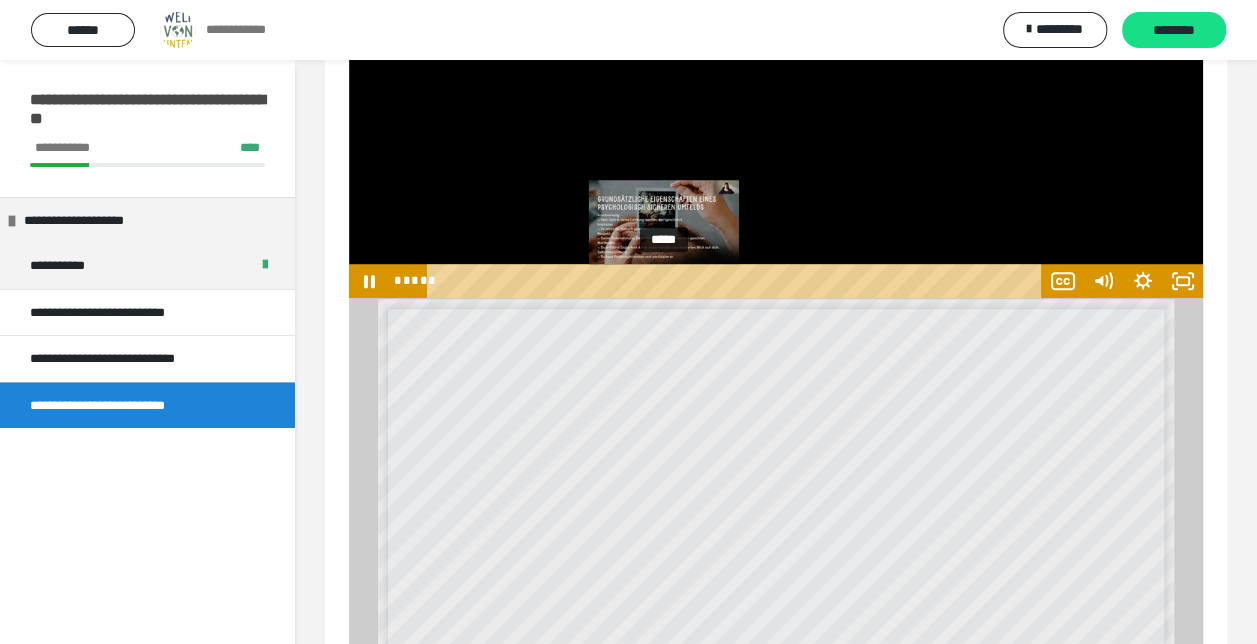 click on "*****" at bounding box center (737, 281) 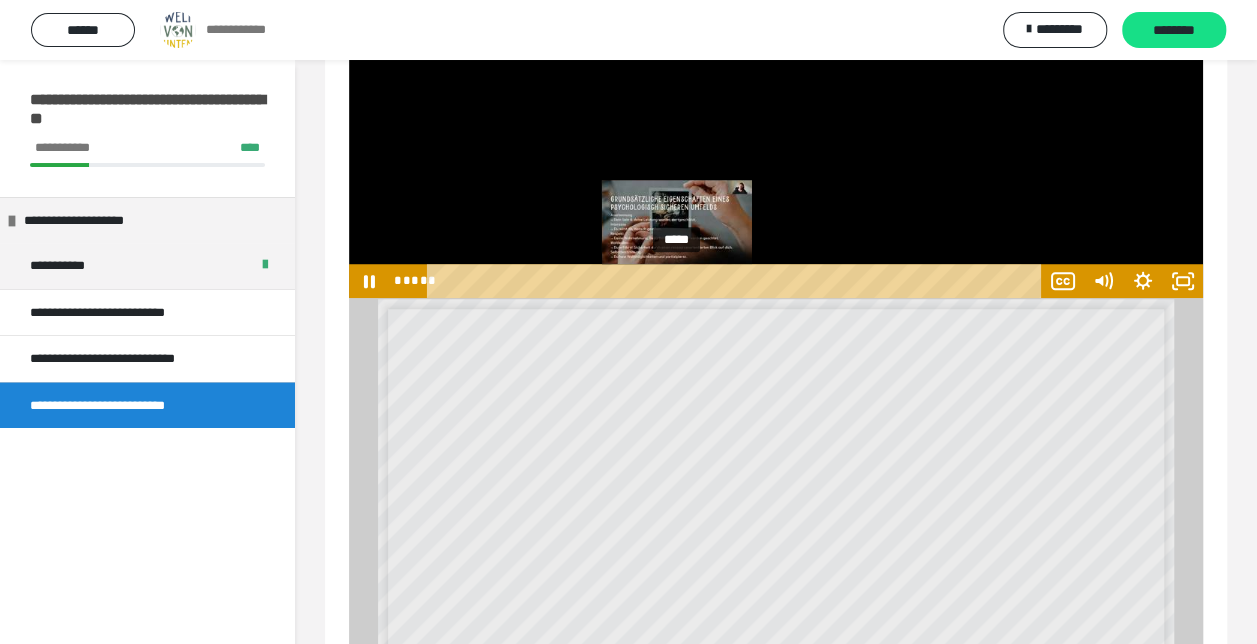 click on "*****" at bounding box center (737, 281) 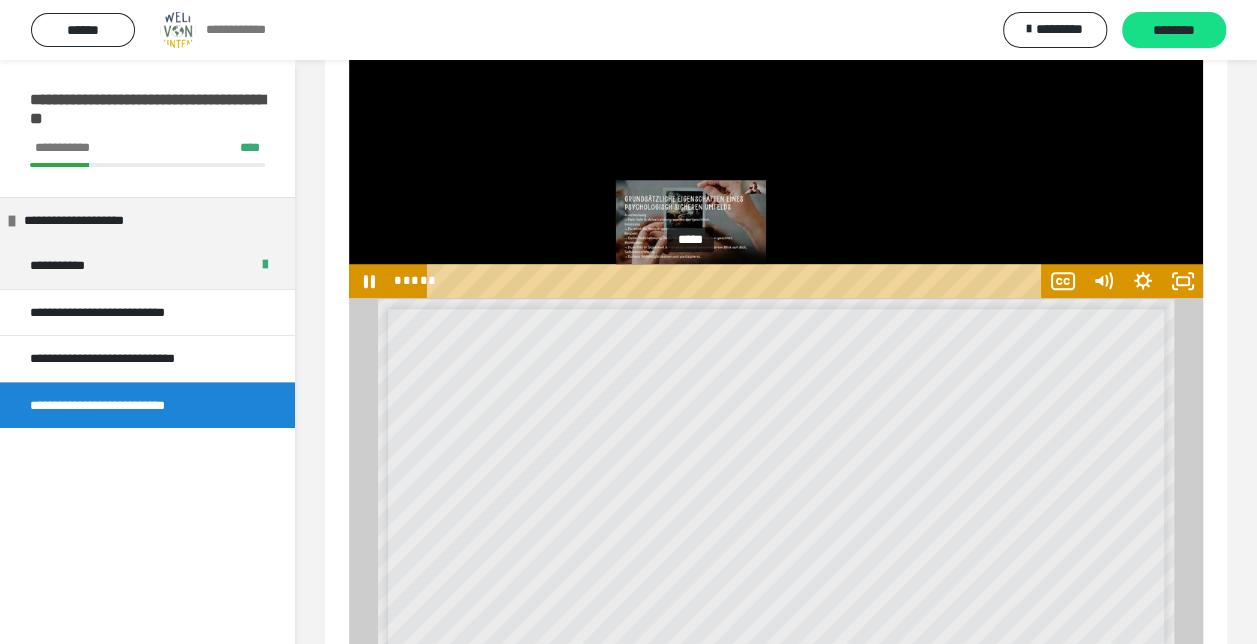 click on "*****" at bounding box center (737, 281) 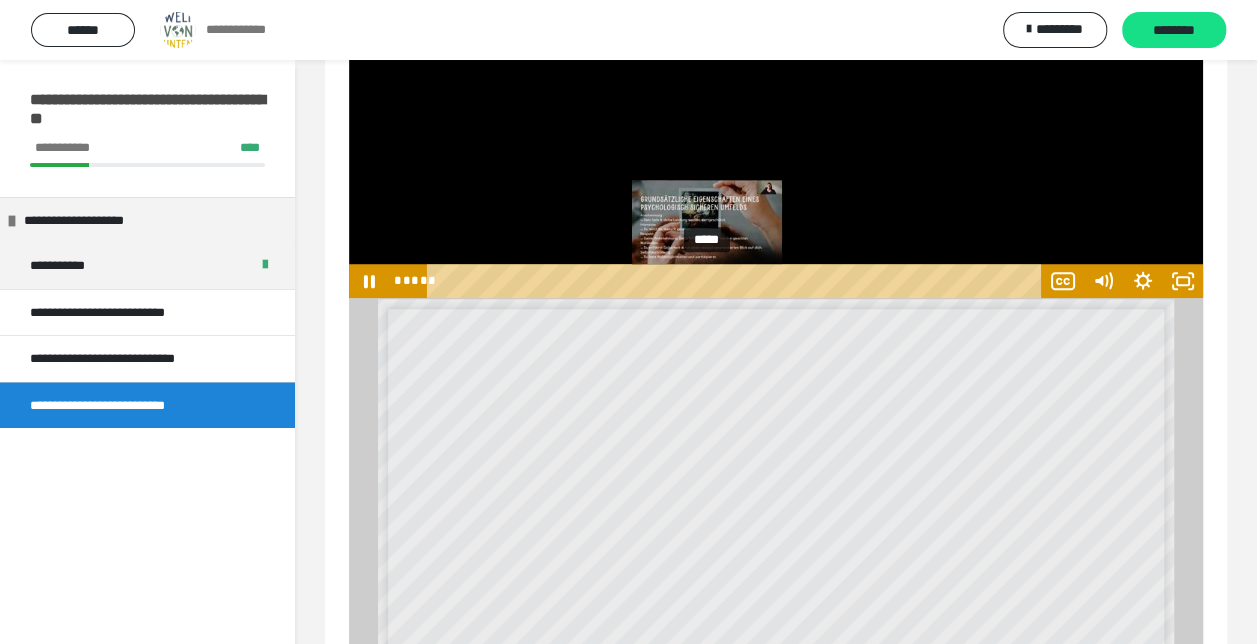 click on "*****" at bounding box center (737, 281) 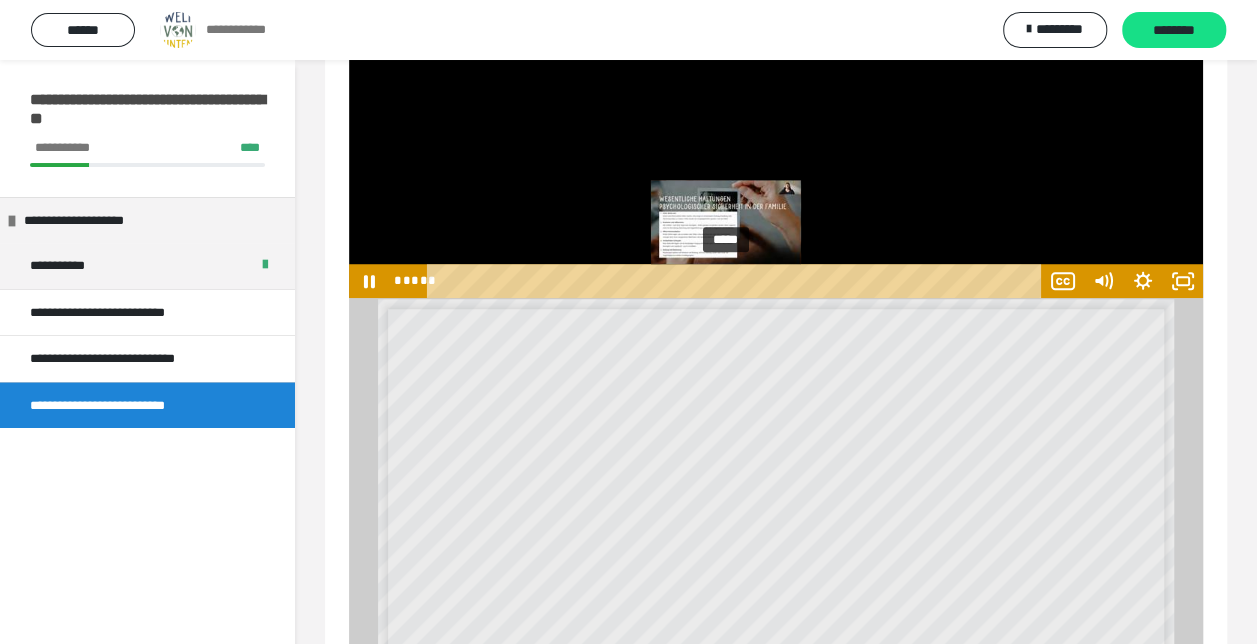 click on "*****" at bounding box center (737, 281) 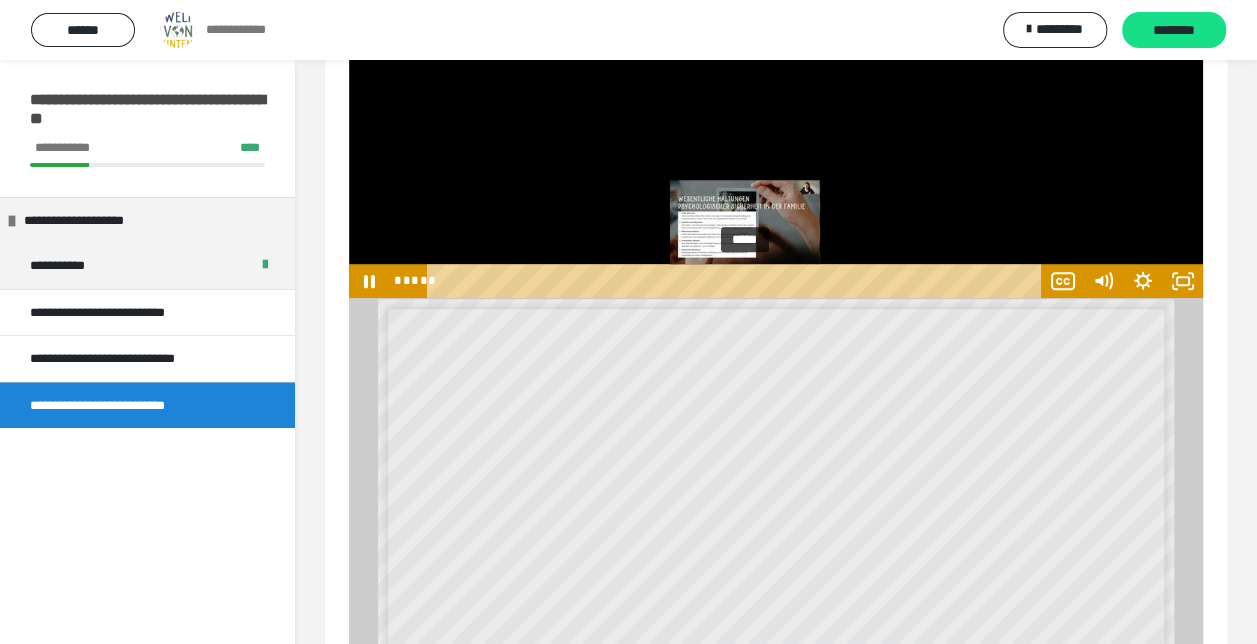 click on "*****" at bounding box center (737, 281) 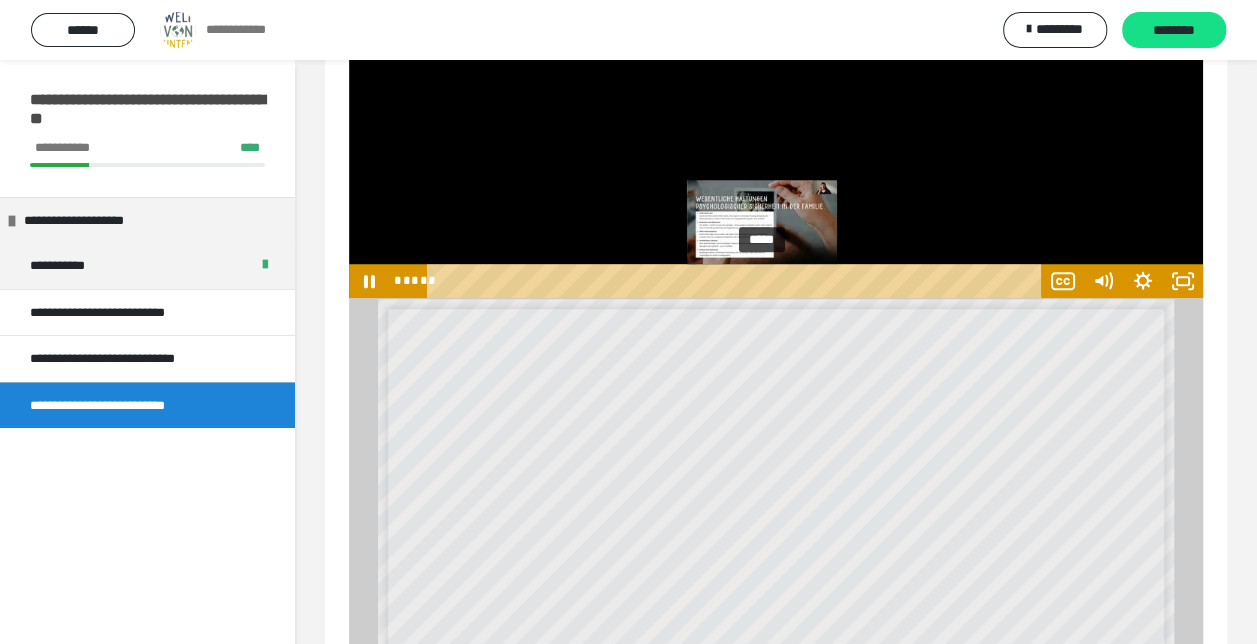 click on "*****" at bounding box center [737, 281] 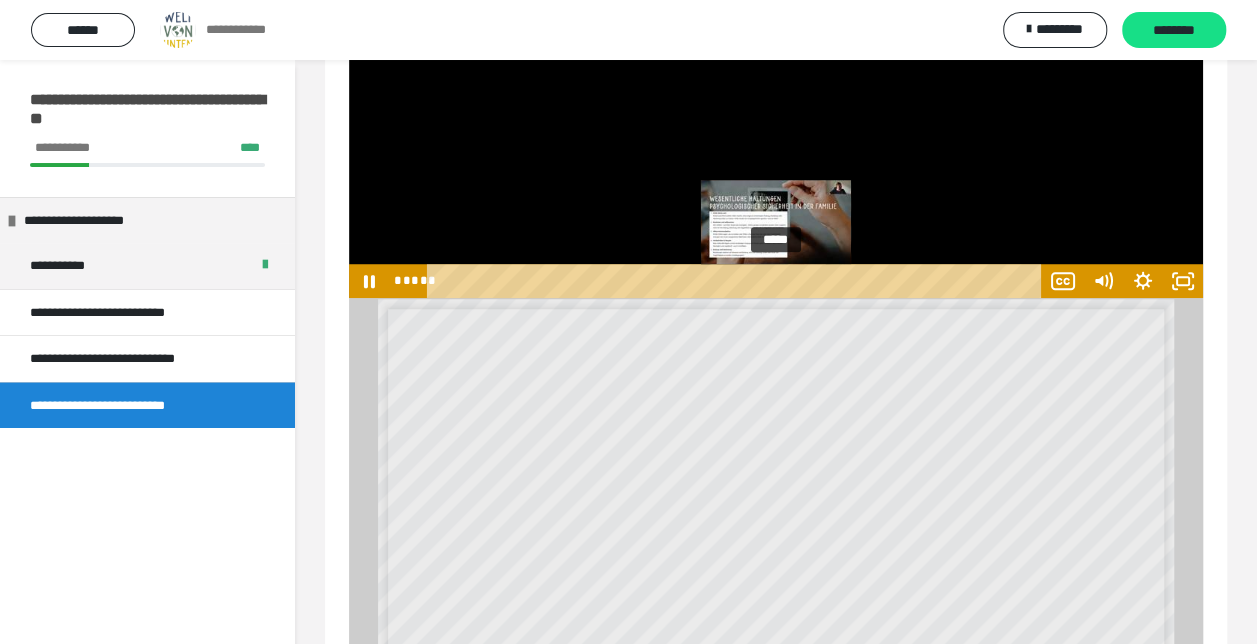 click on "*****" at bounding box center (737, 281) 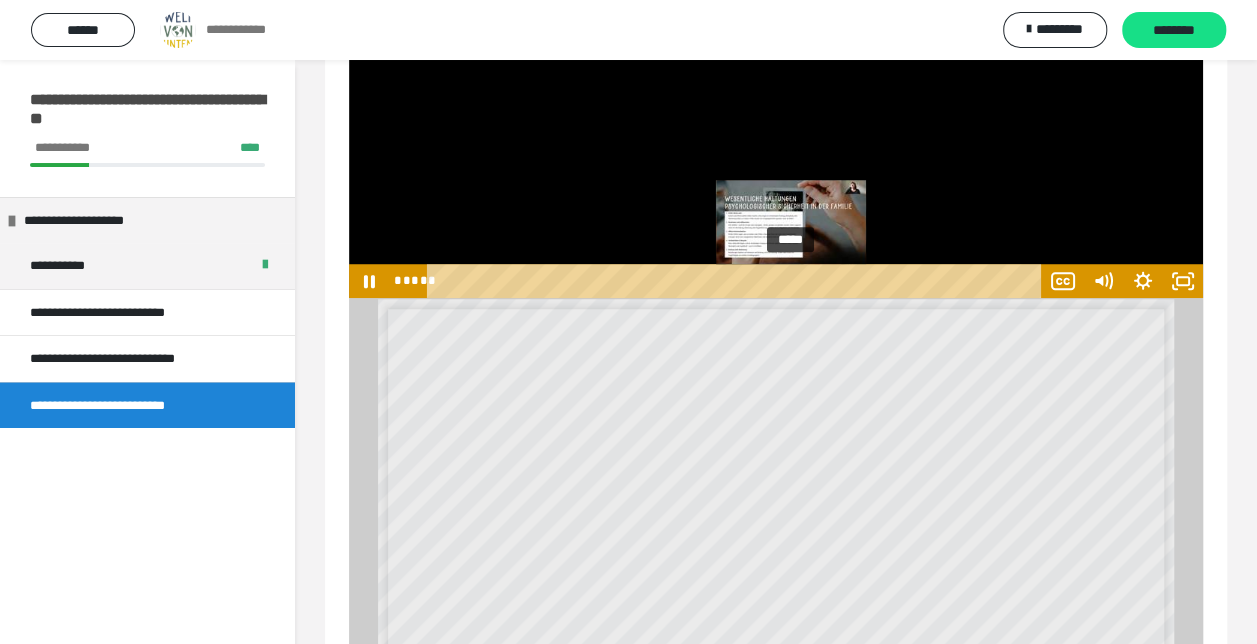 click on "*****" at bounding box center (737, 281) 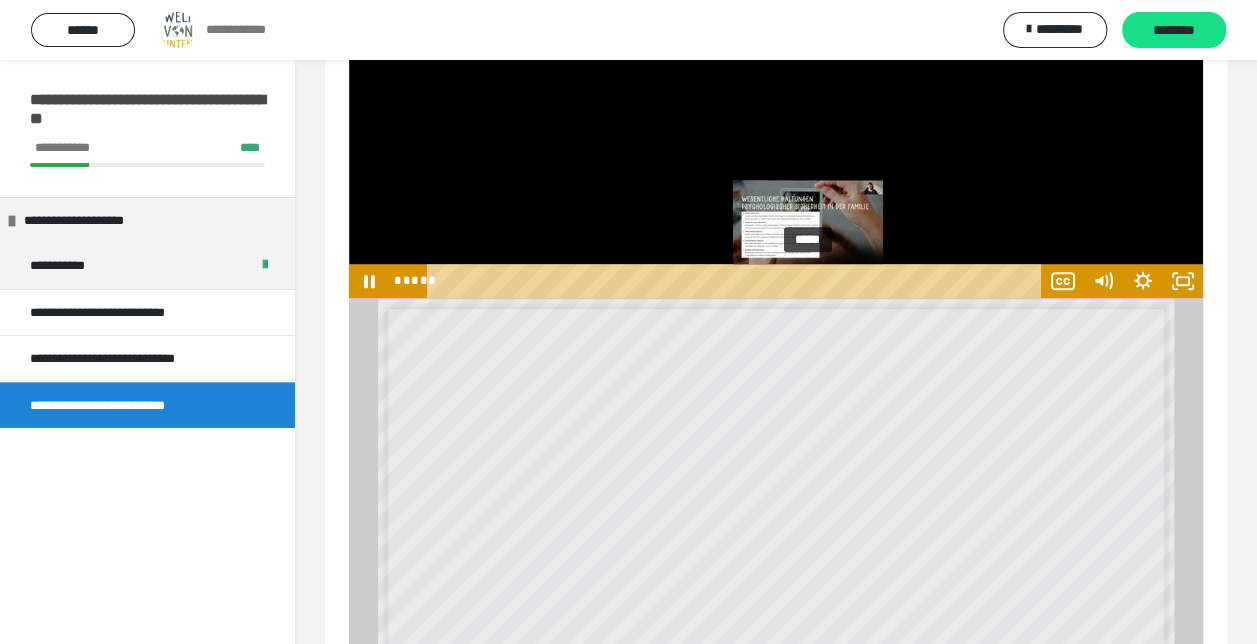 click on "*****" at bounding box center [737, 281] 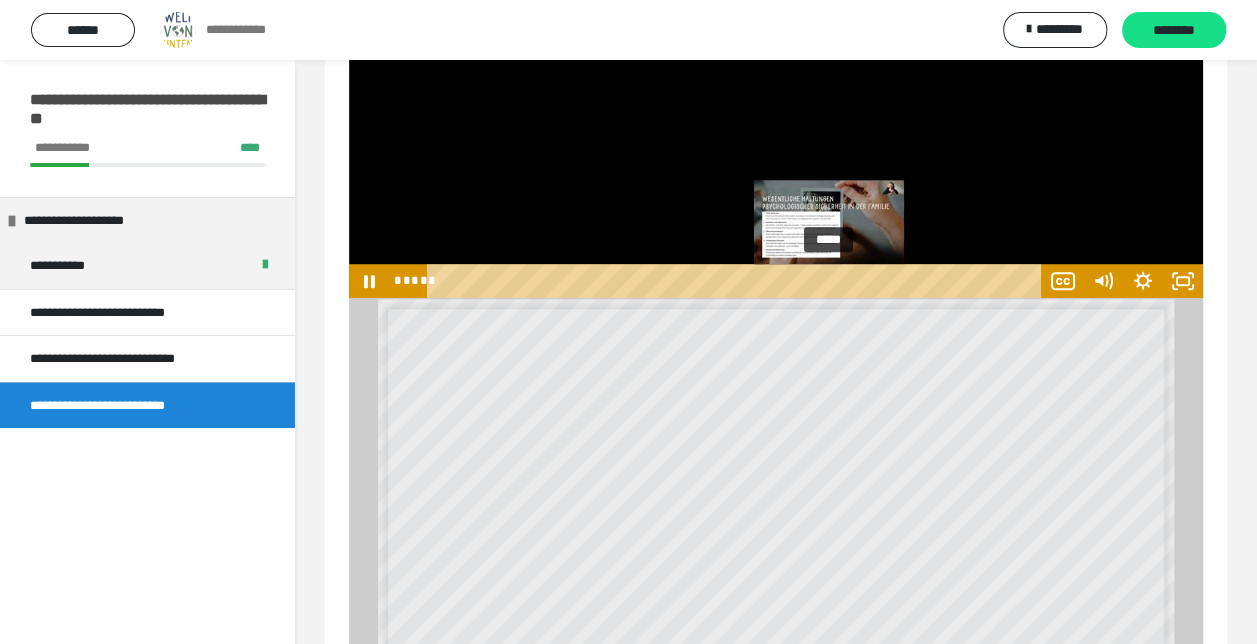 click on "*****" at bounding box center (737, 281) 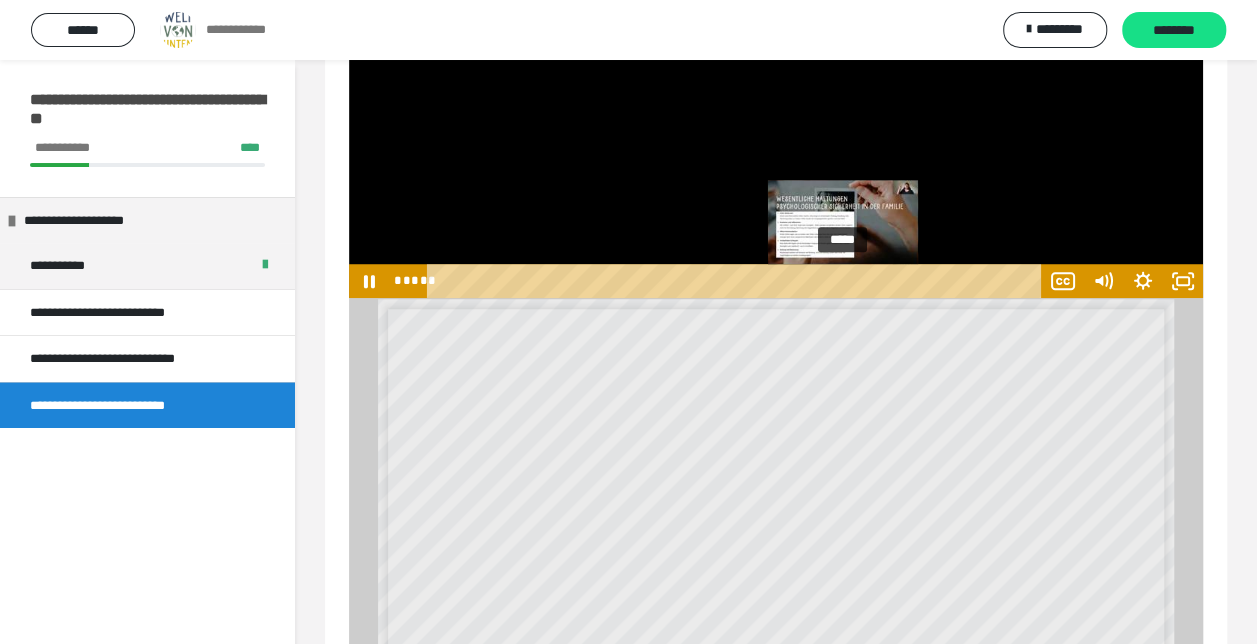 click on "*****" at bounding box center (737, 281) 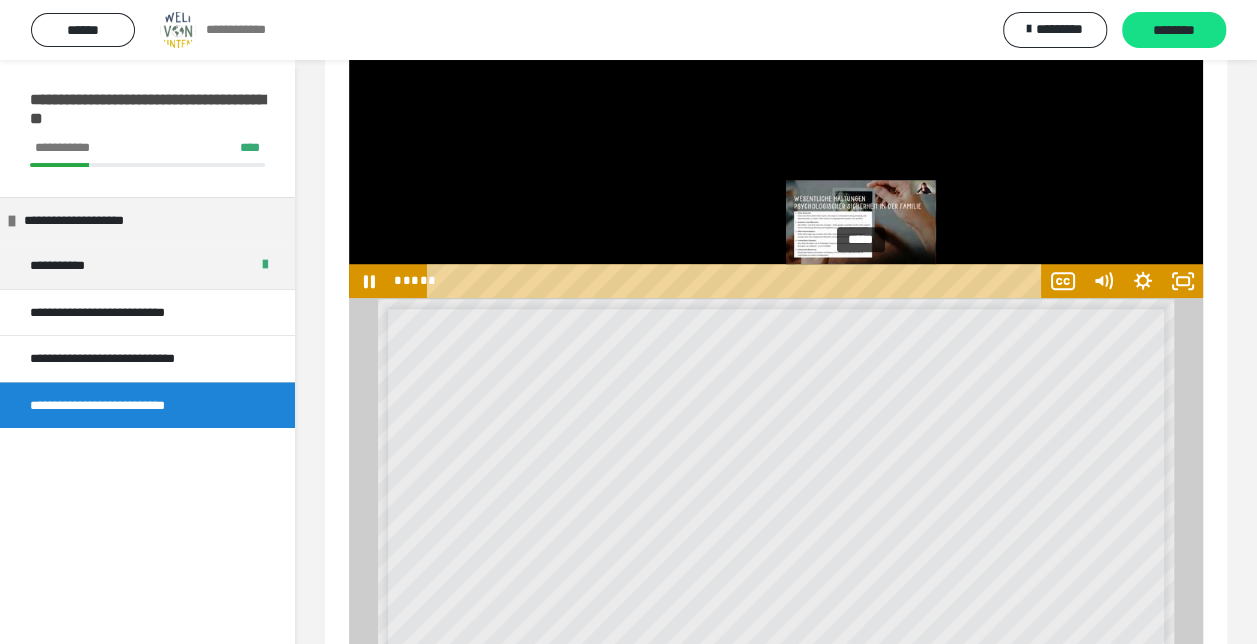 click on "*****" at bounding box center (737, 281) 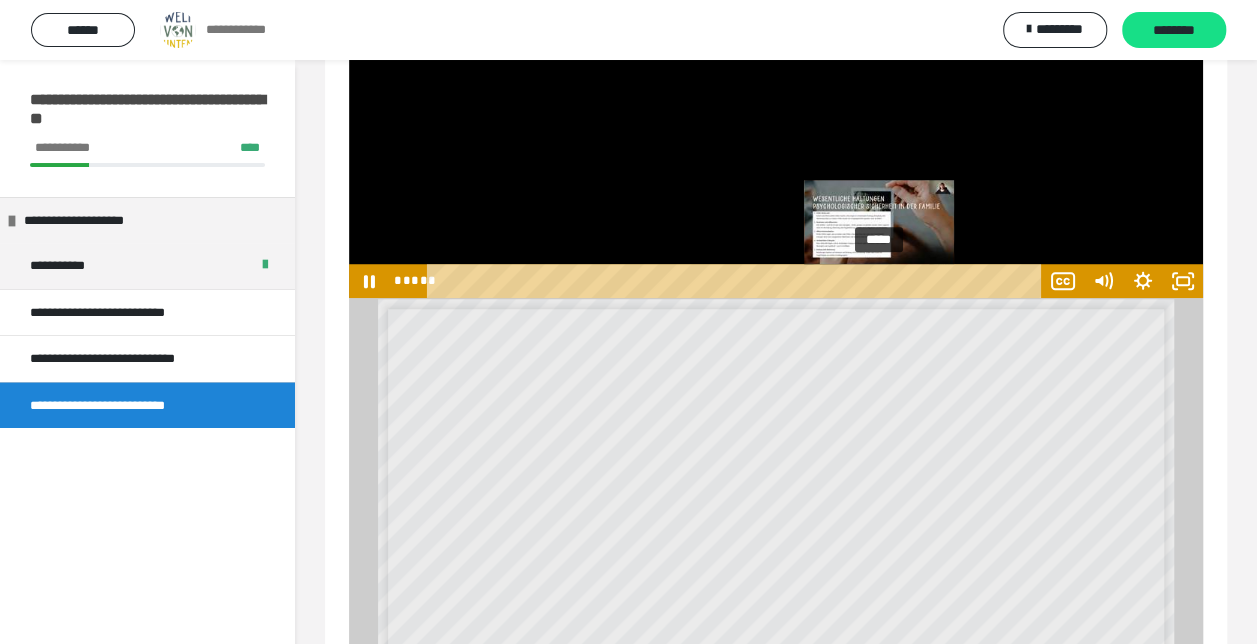 click on "*****" at bounding box center (737, 281) 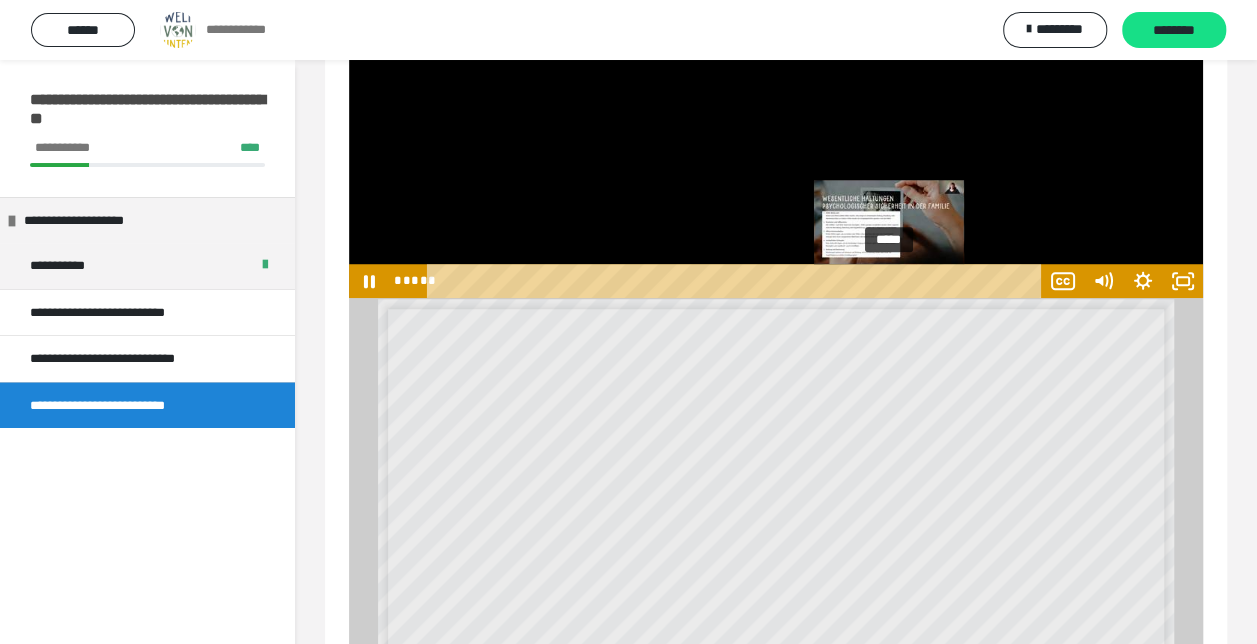 click on "*****" at bounding box center [737, 281] 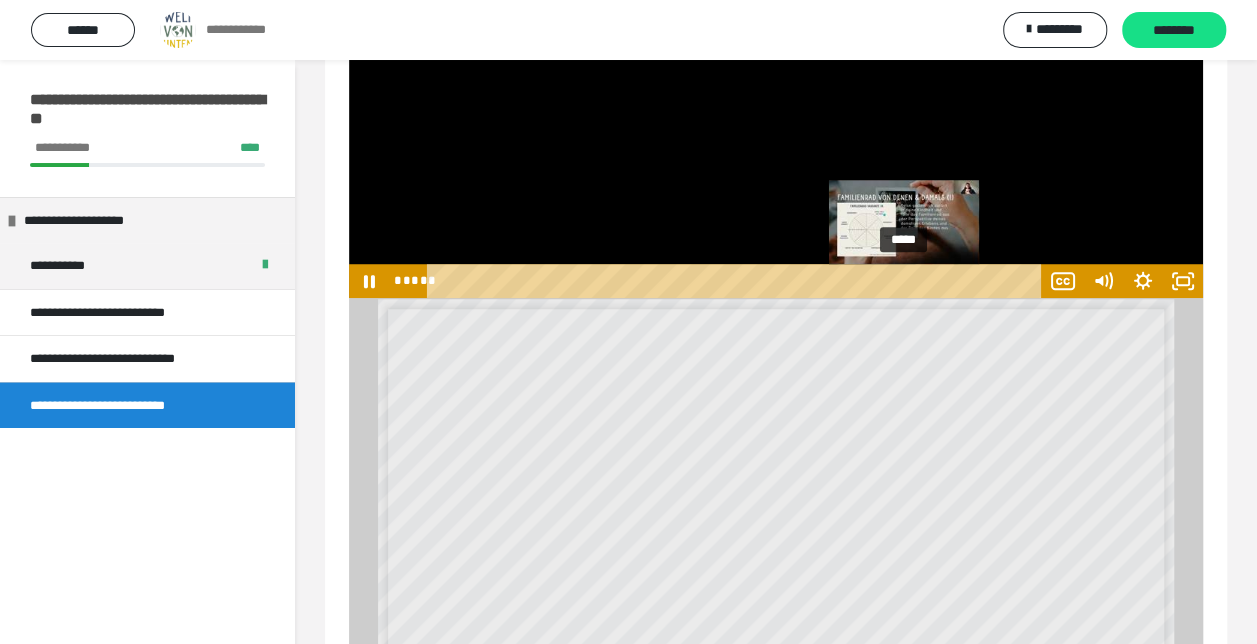 click on "*****" at bounding box center [737, 281] 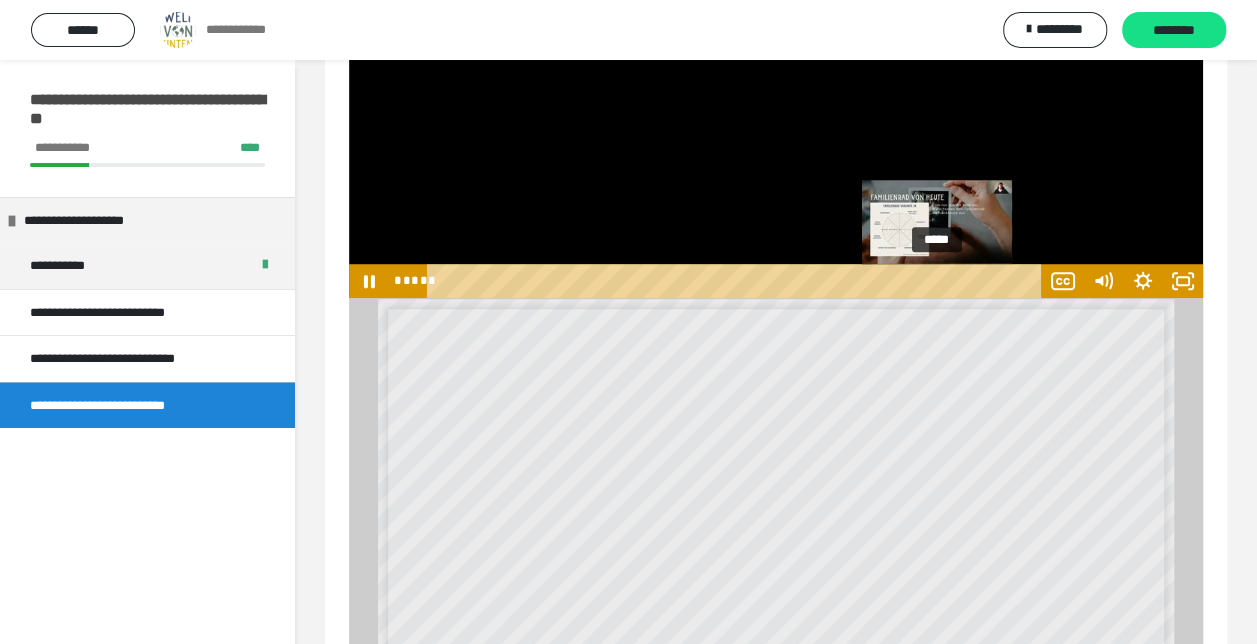 click on "*****" at bounding box center (737, 281) 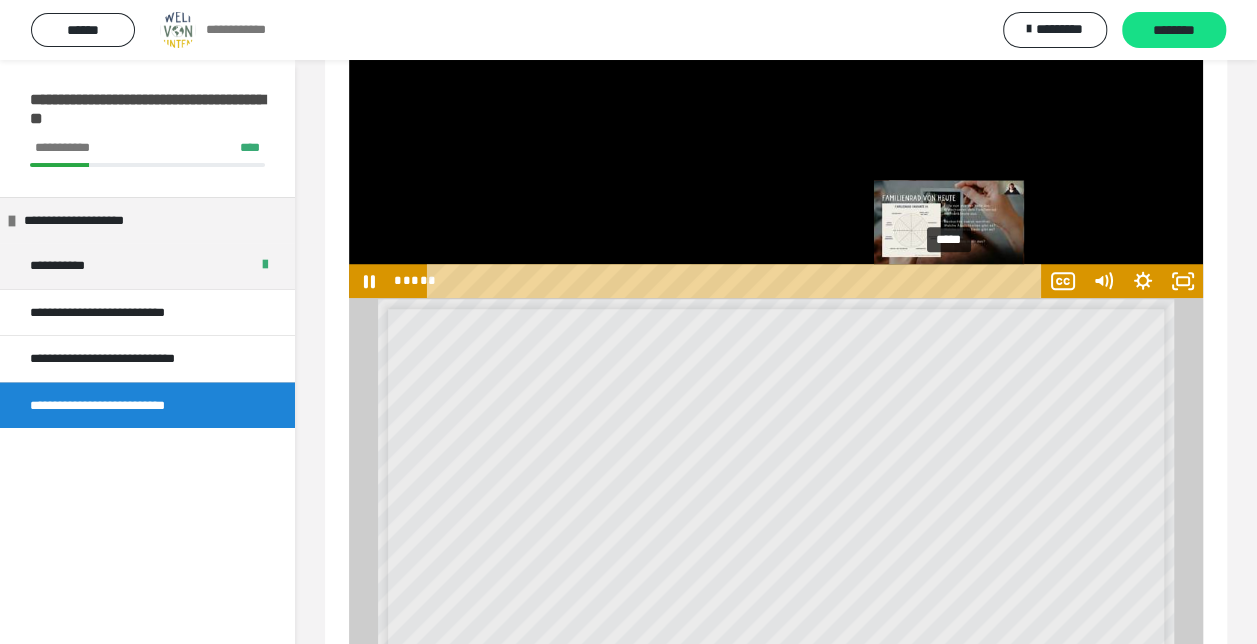click on "*****" at bounding box center [737, 281] 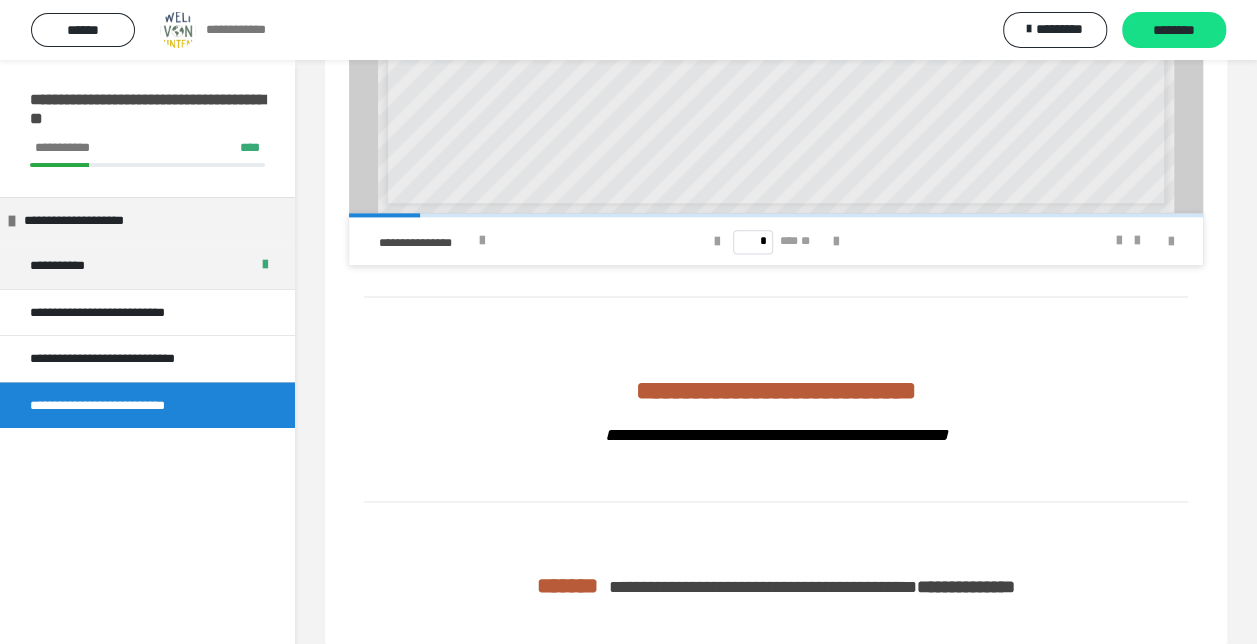 scroll, scrollTop: 1179, scrollLeft: 0, axis: vertical 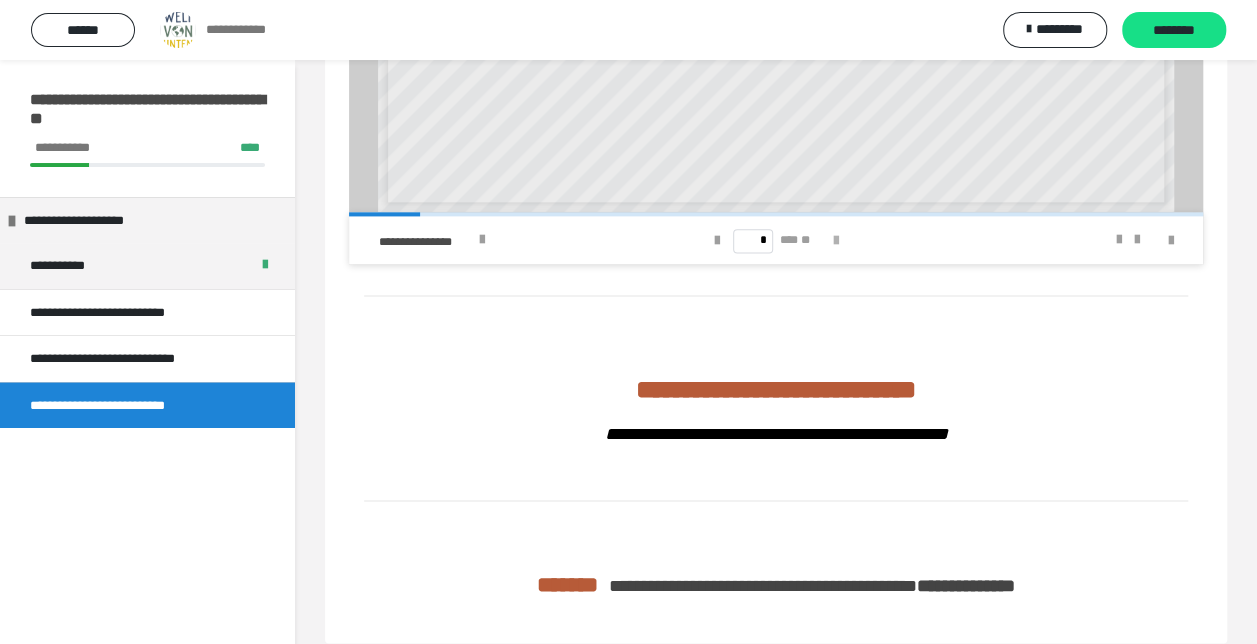 click at bounding box center (835, 241) 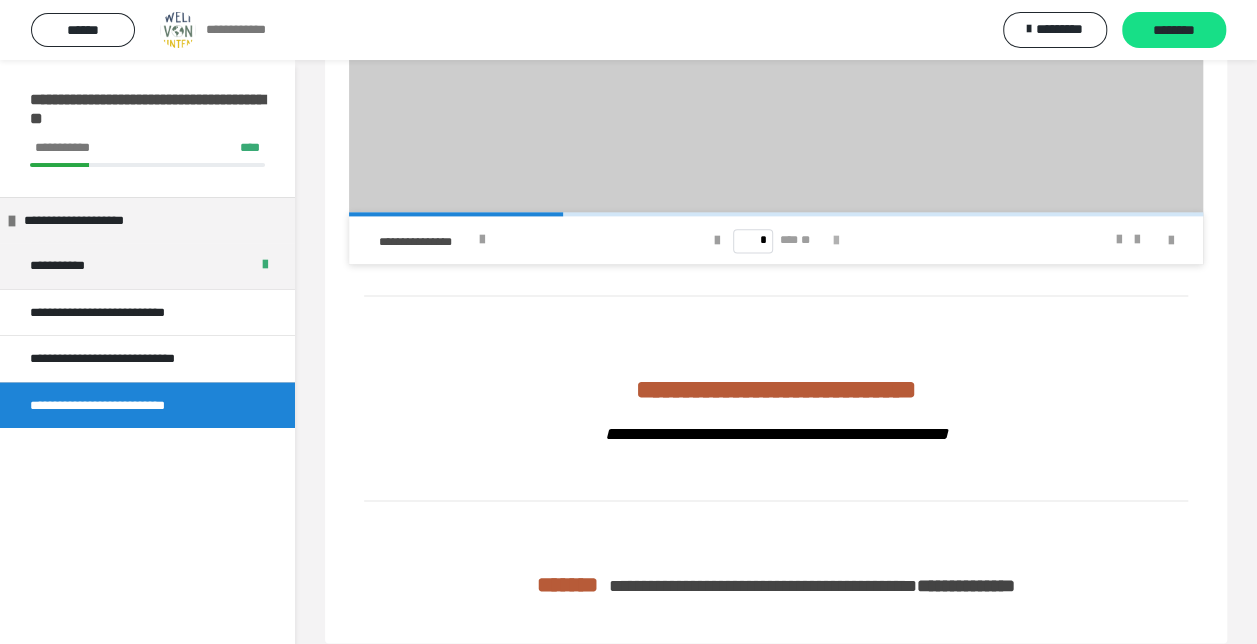 click at bounding box center [835, 241] 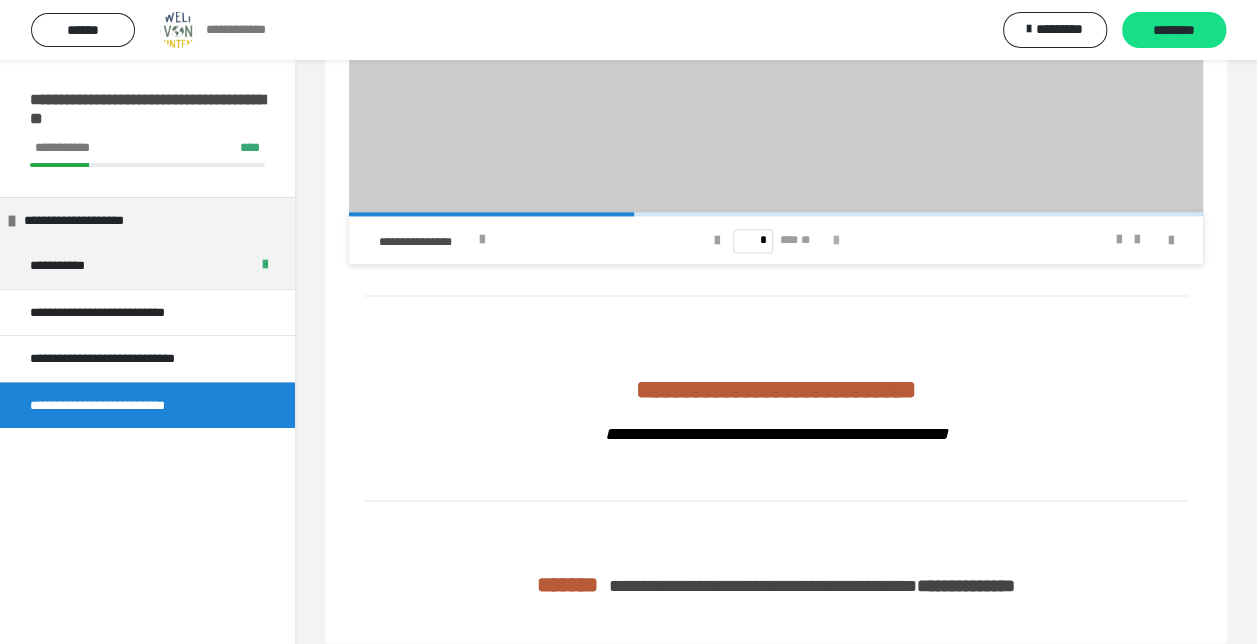 click at bounding box center [835, 241] 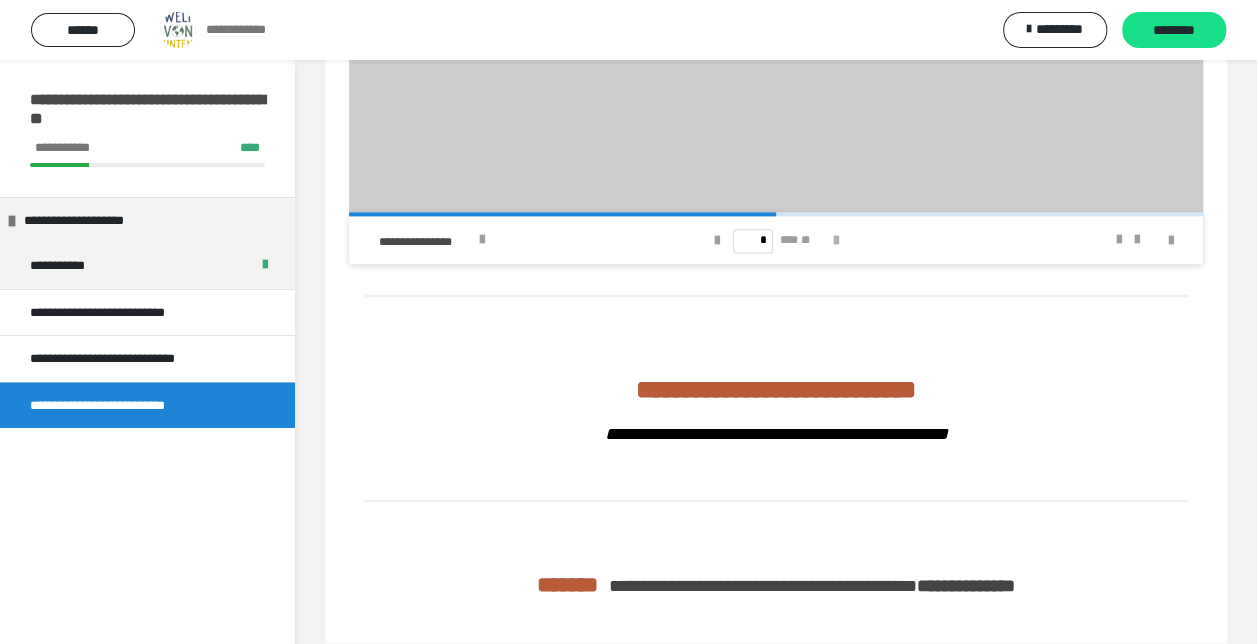 click at bounding box center (835, 241) 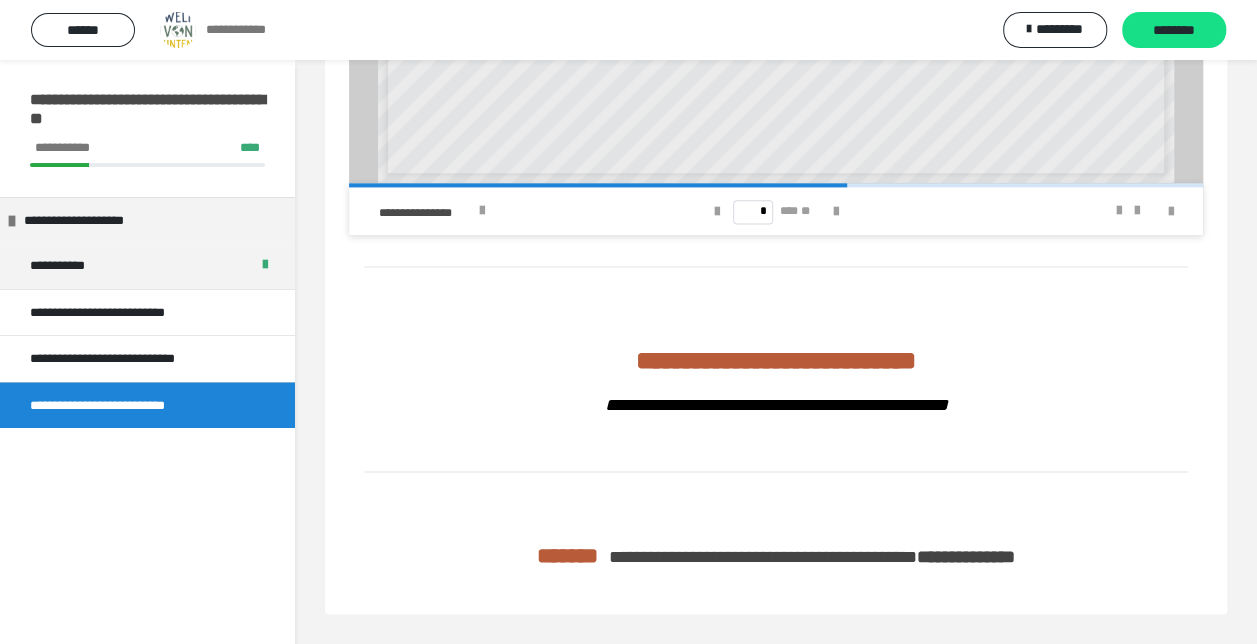 scroll, scrollTop: 1299, scrollLeft: 0, axis: vertical 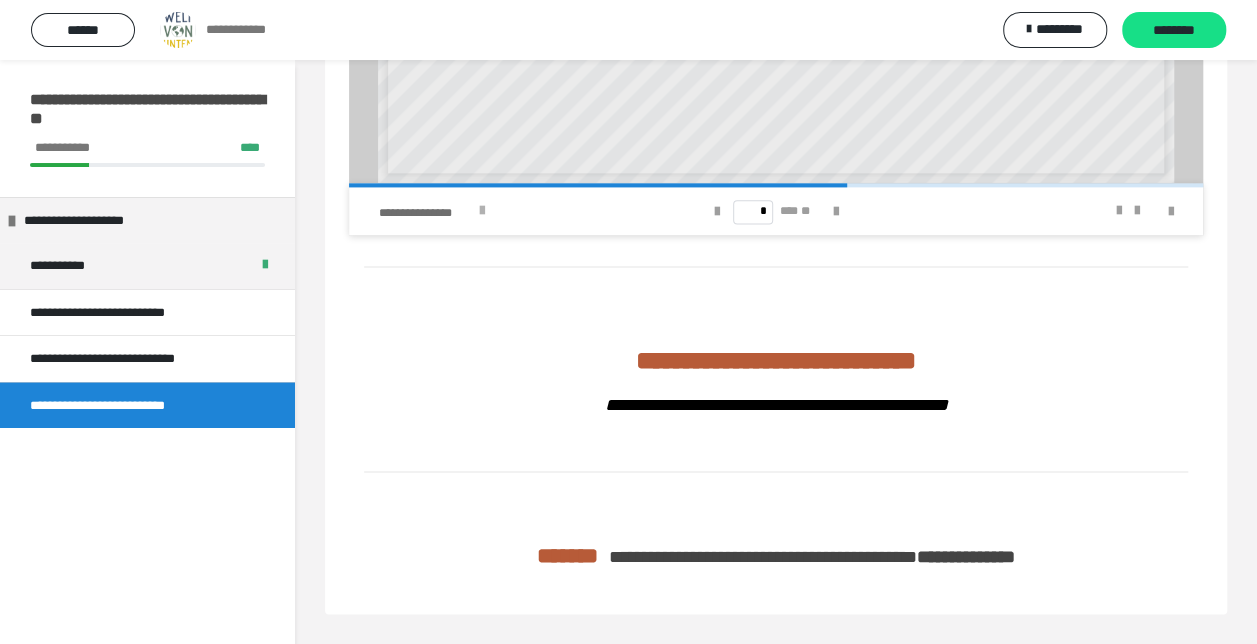 click on "**********" at bounding box center [518, 211] 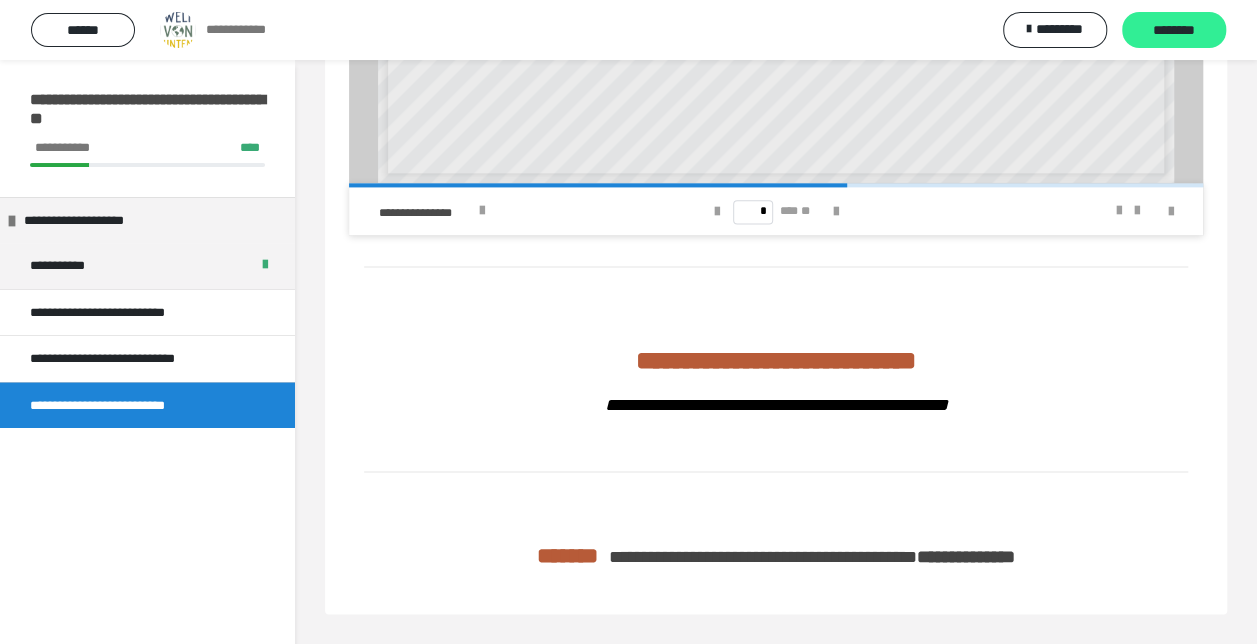 click on "********" at bounding box center (1174, 31) 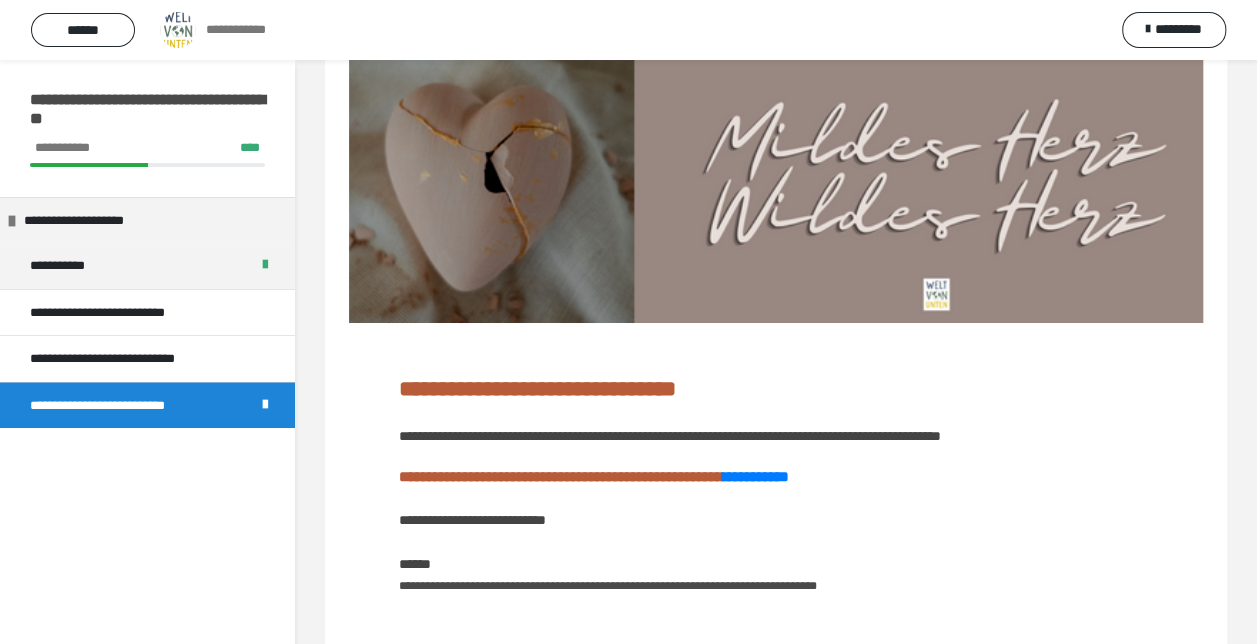 scroll, scrollTop: 109, scrollLeft: 0, axis: vertical 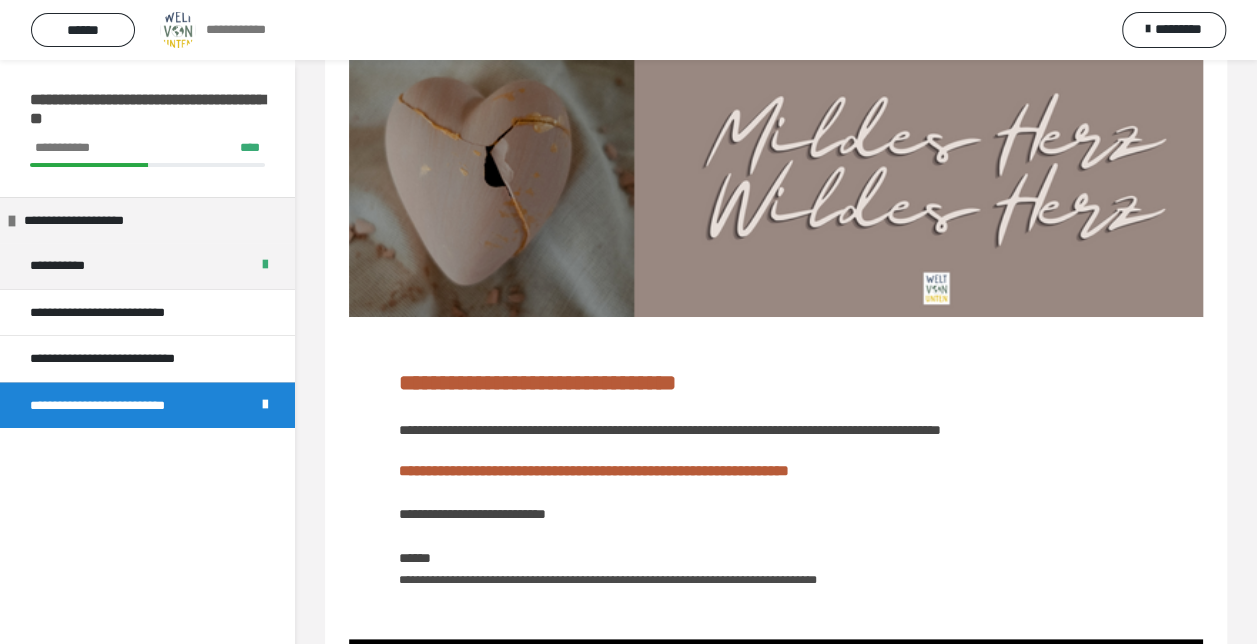 click on "**********" at bounding box center [756, 470] 